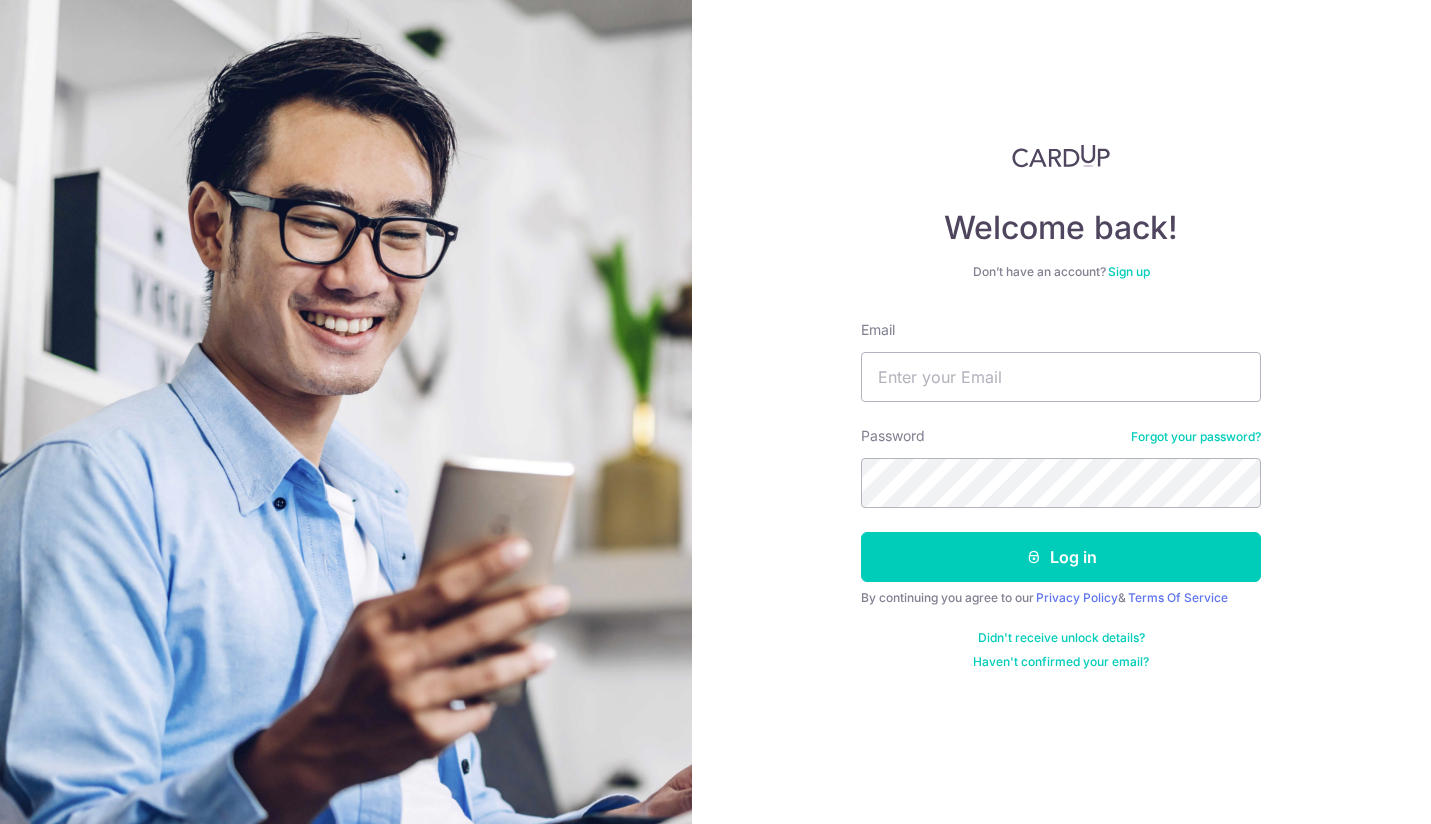 scroll, scrollTop: 0, scrollLeft: 0, axis: both 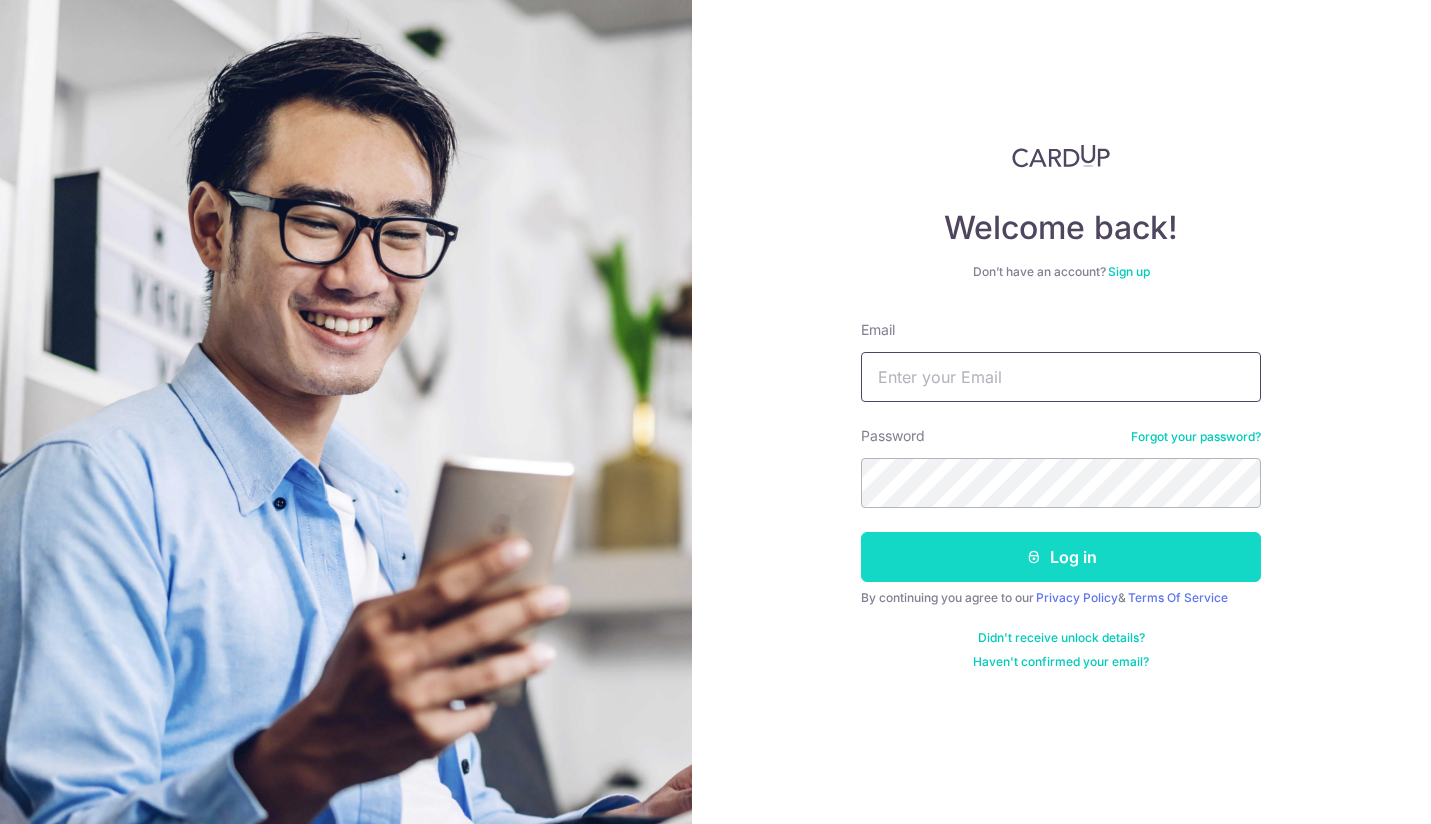 type on "Clairesee86@gmail.com" 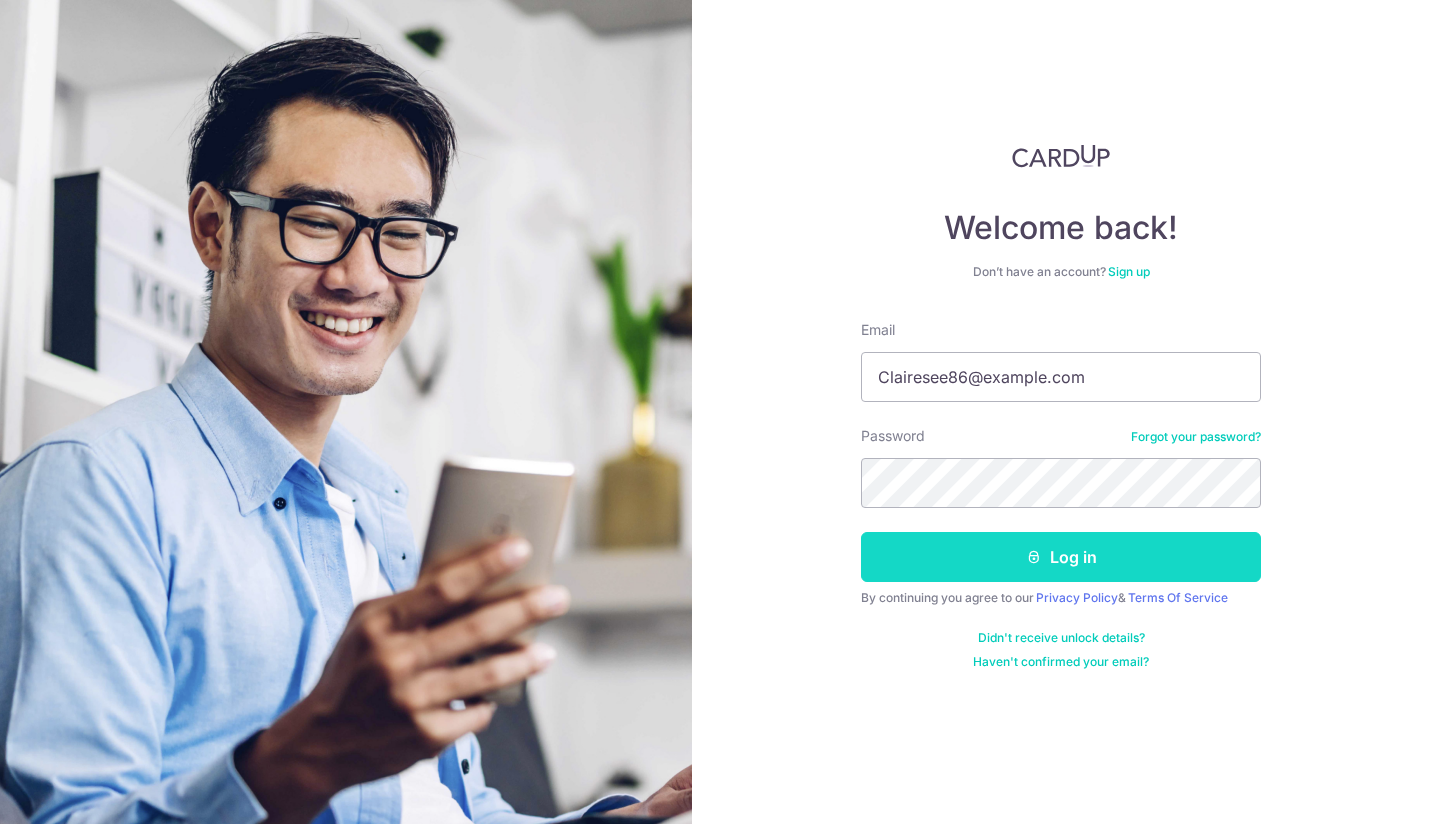 click on "Log in" at bounding box center (1061, 557) 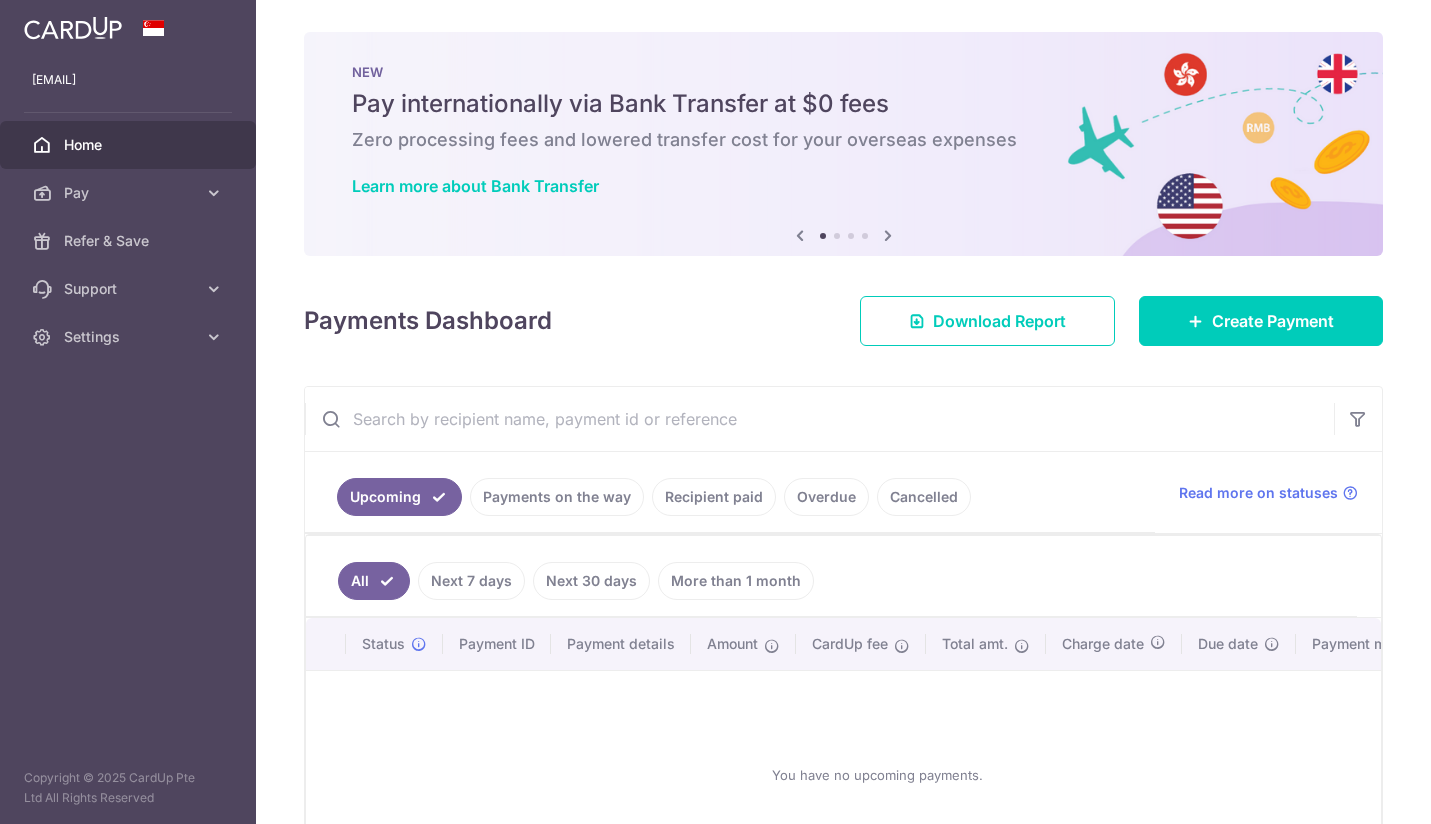 scroll, scrollTop: 0, scrollLeft: 0, axis: both 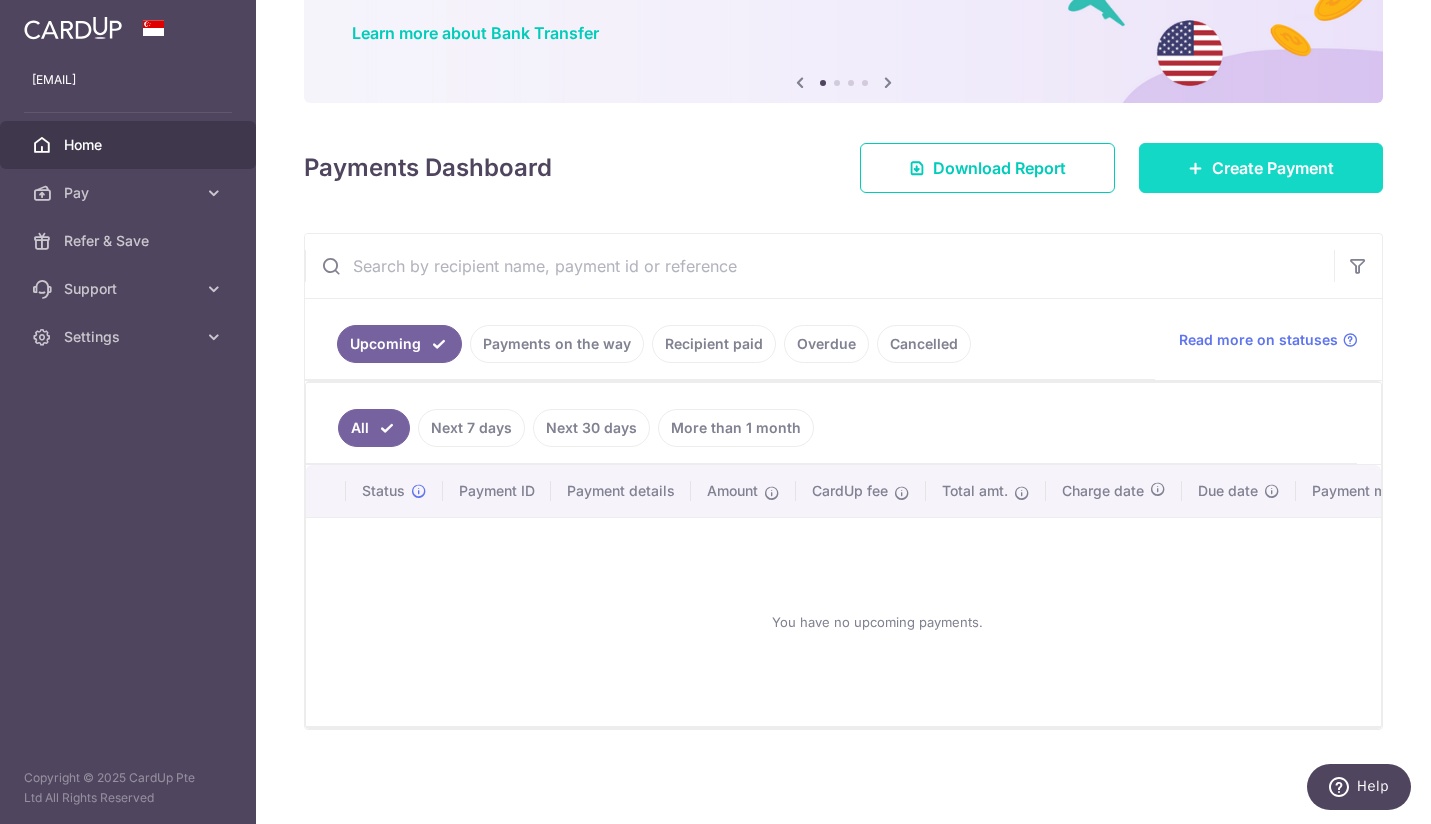 click on "Create Payment" at bounding box center (1261, 168) 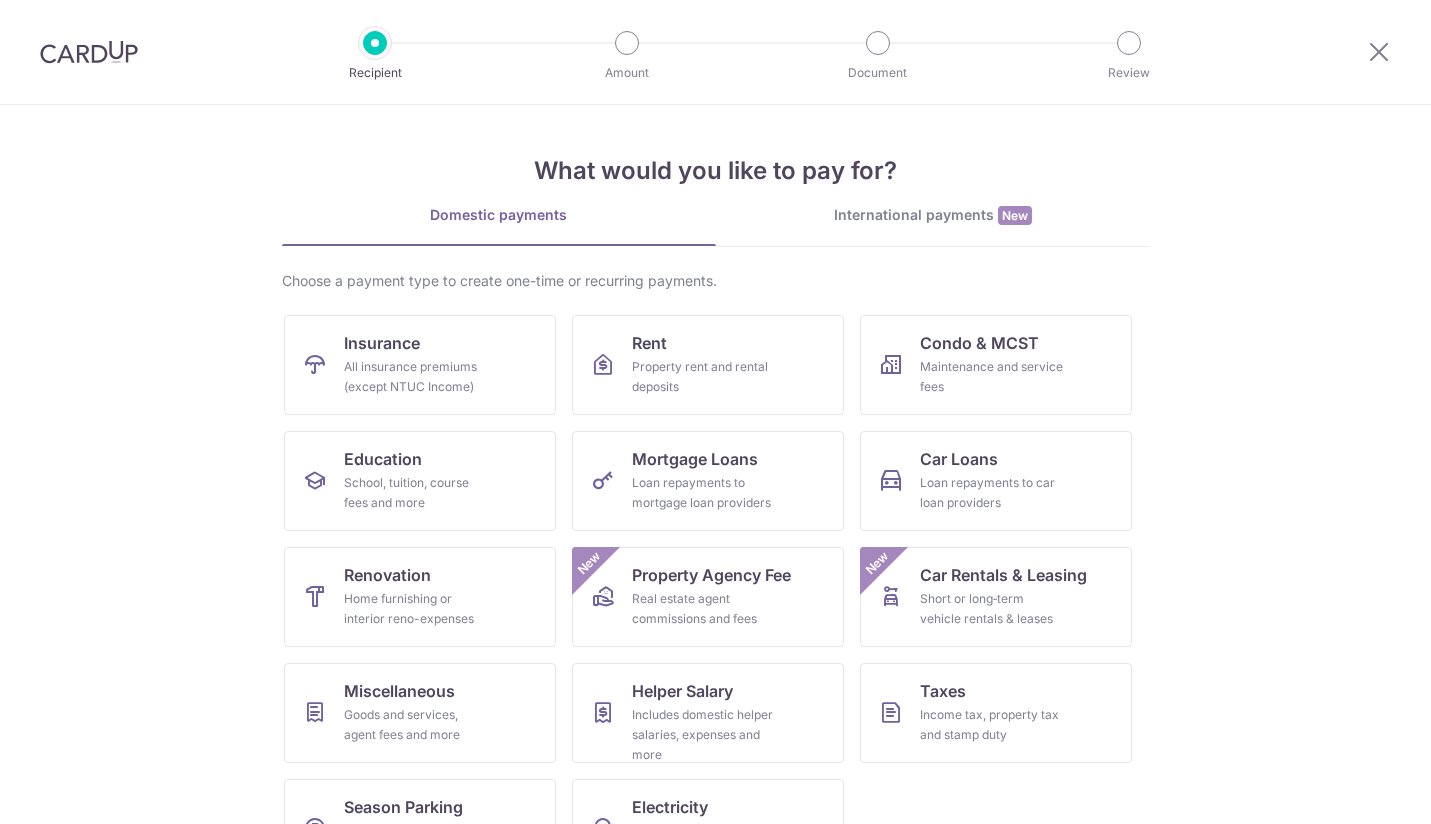 scroll, scrollTop: 0, scrollLeft: 0, axis: both 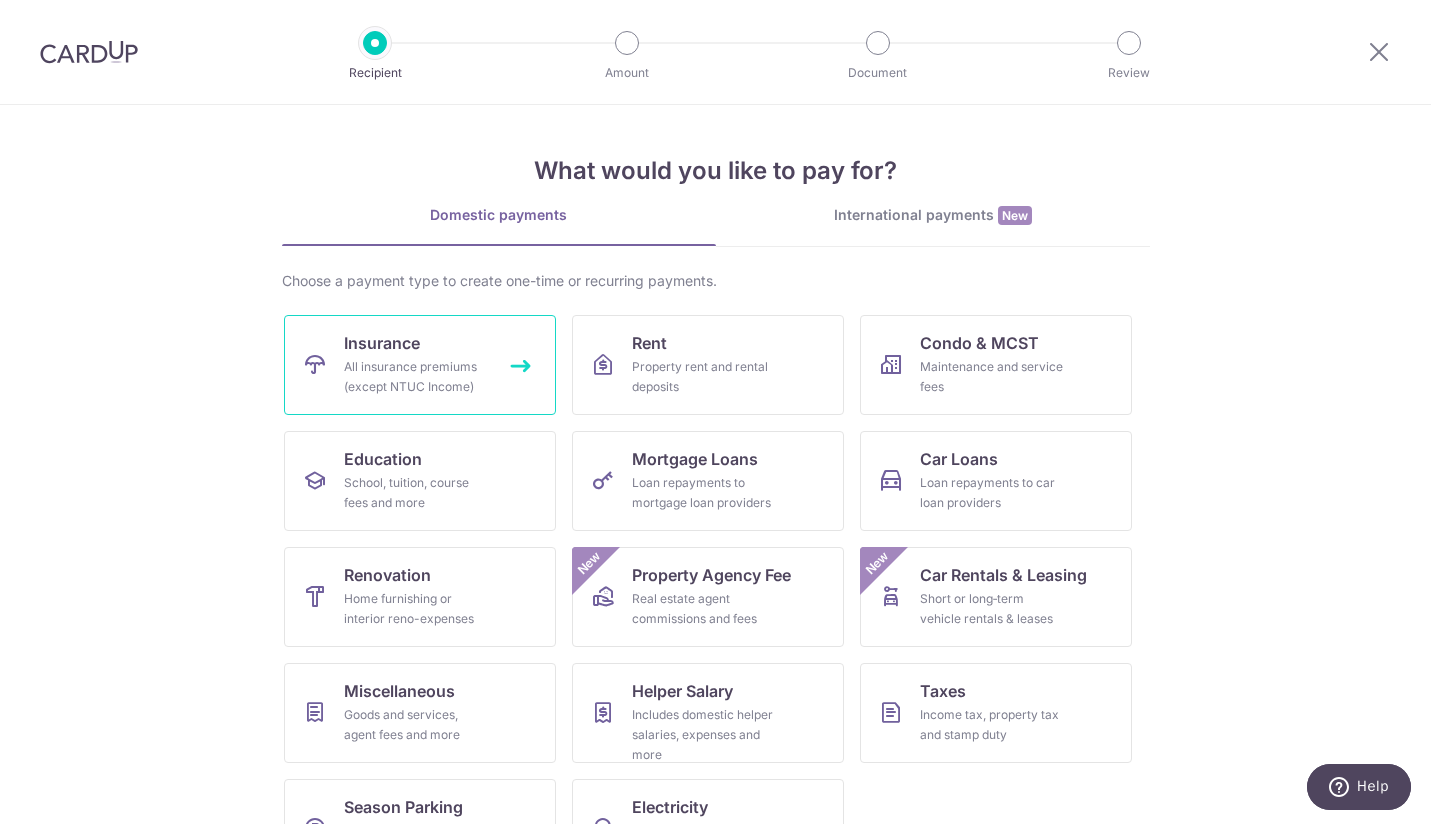 click on "All insurance premiums (except NTUC Income)" at bounding box center (416, 377) 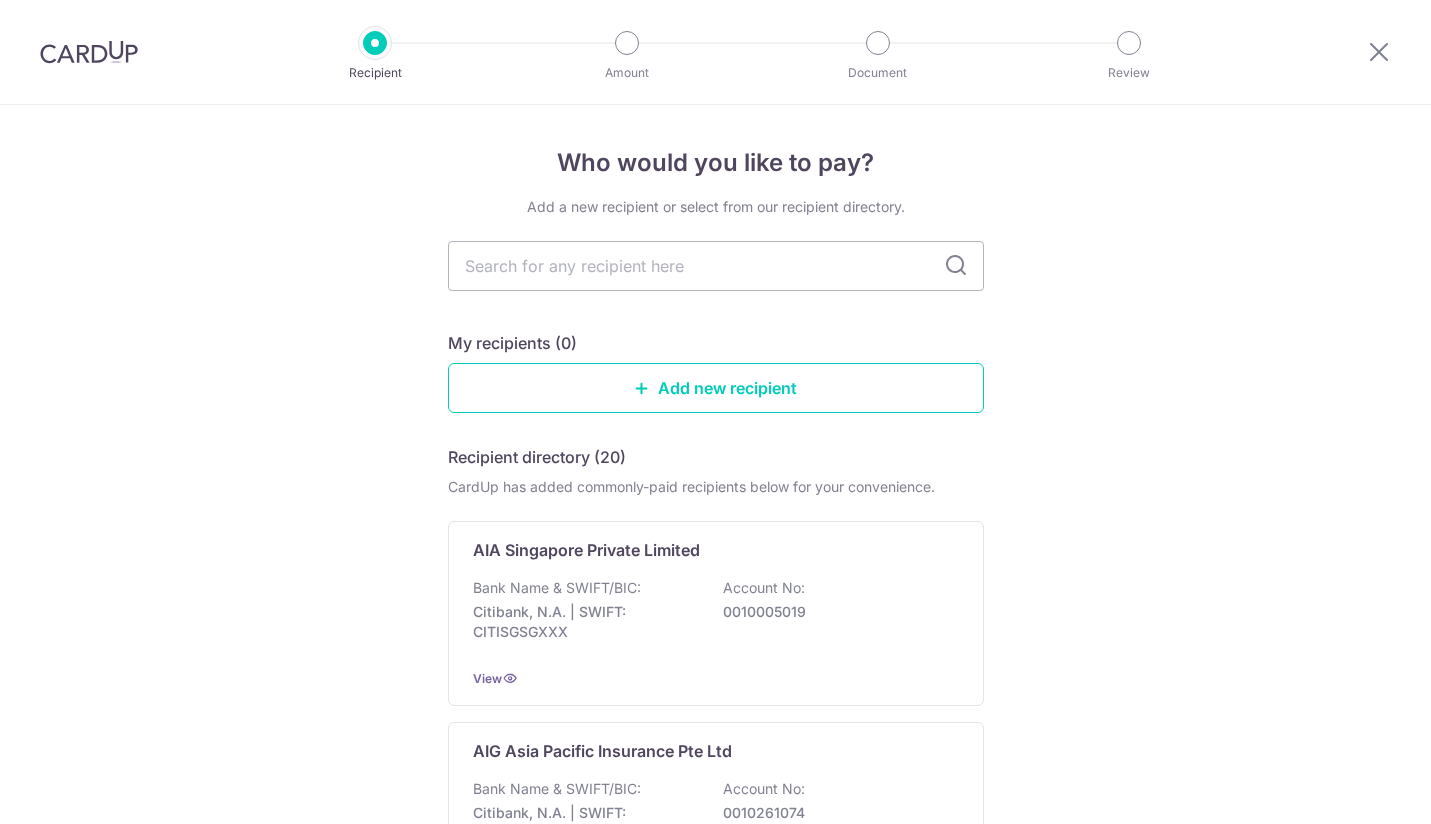 scroll, scrollTop: 0, scrollLeft: 0, axis: both 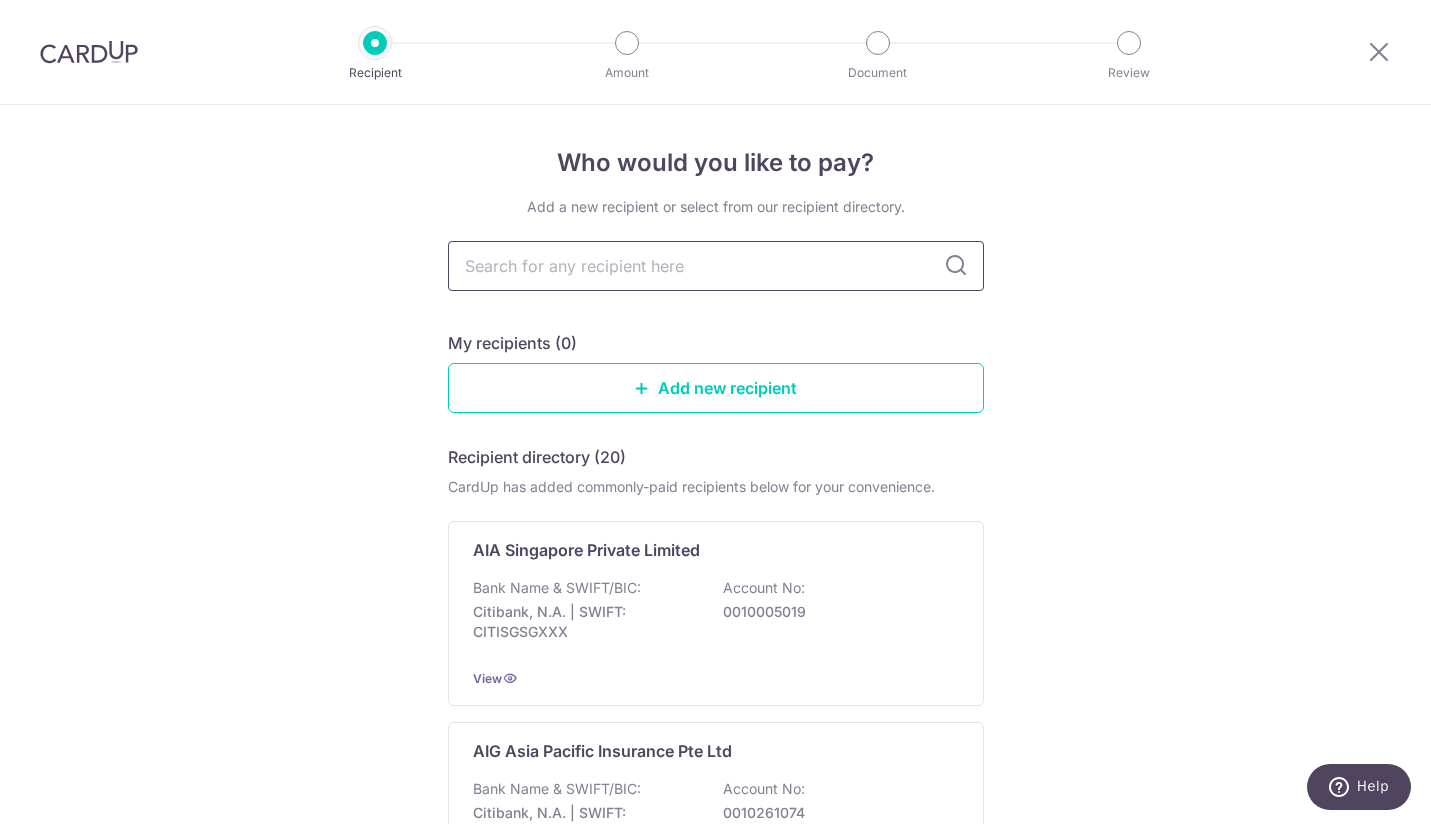 click at bounding box center [716, 266] 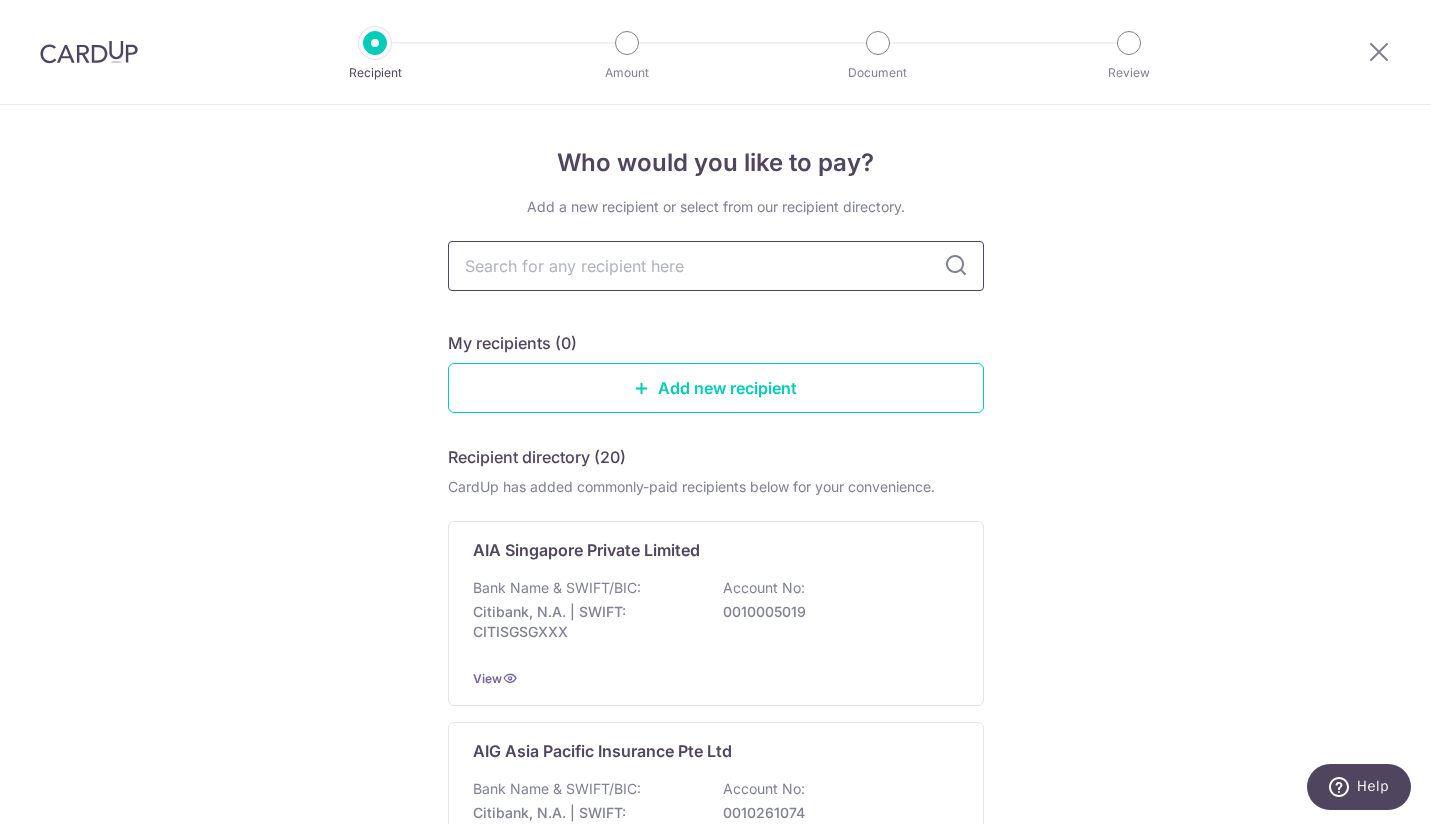 type on "manulife" 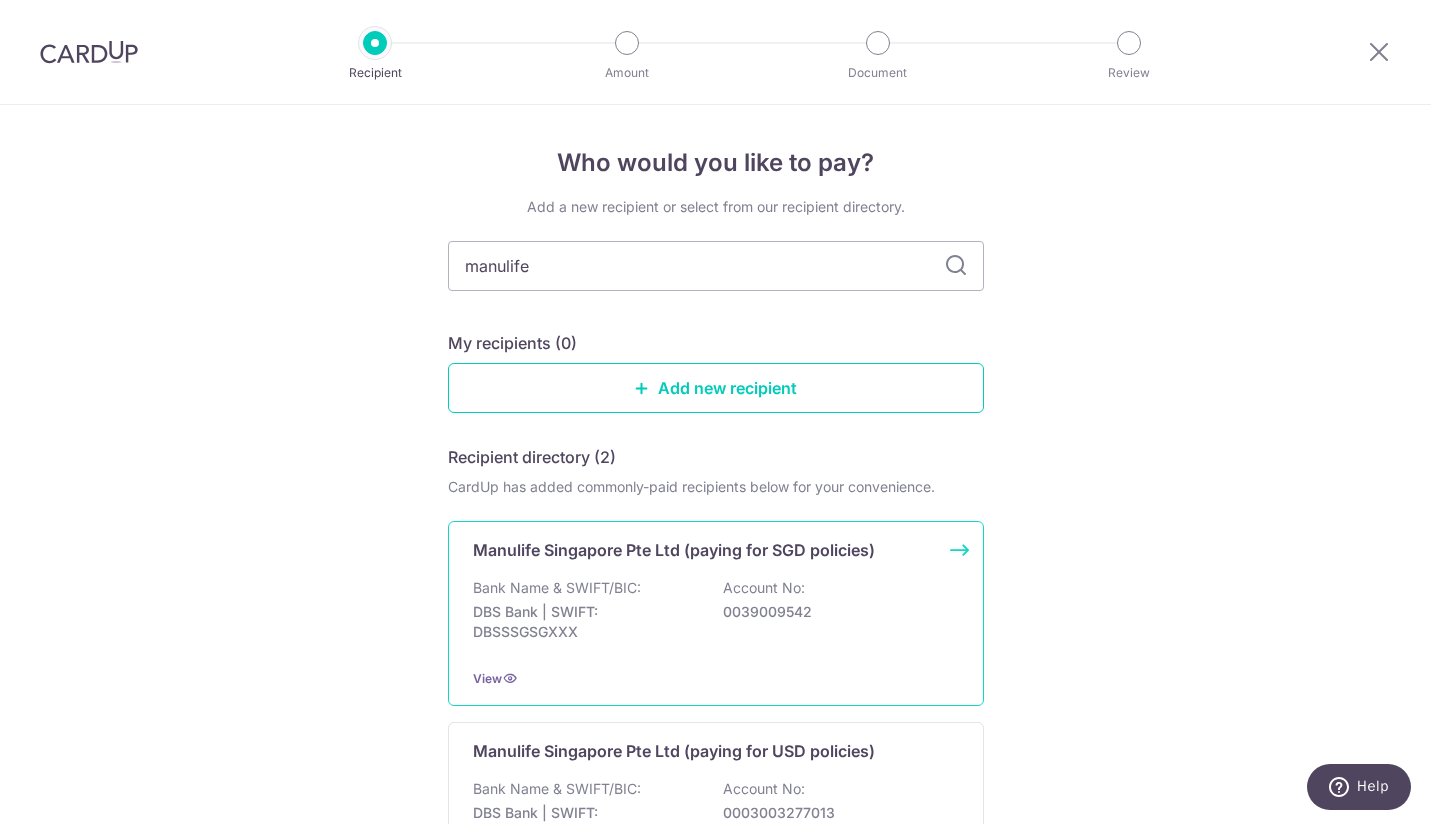 click on "Bank Name & SWIFT/BIC:
DBS Bank | SWIFT: DBSSSGSGXXX
Account No:
0039009542" at bounding box center (716, 615) 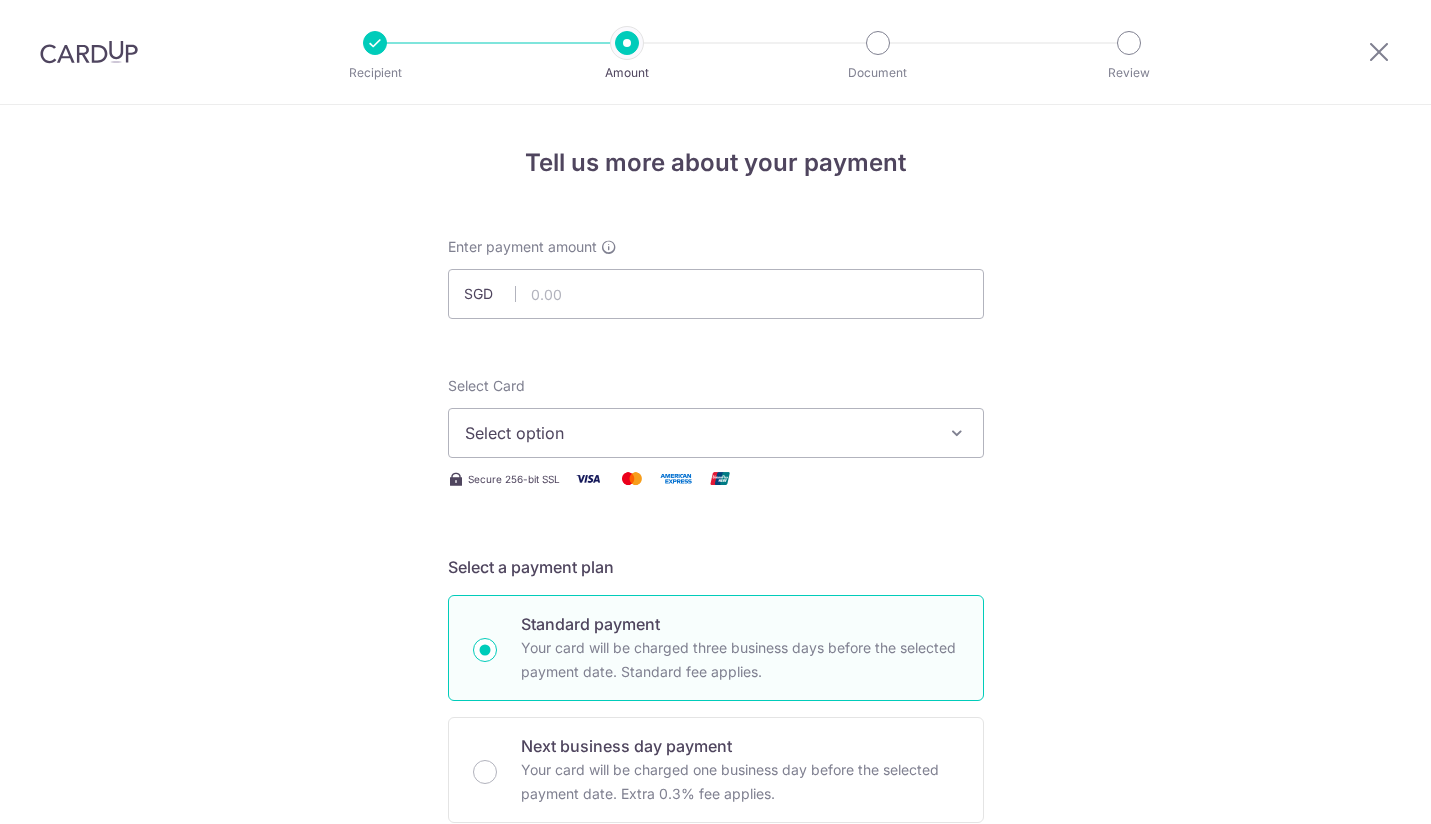 scroll, scrollTop: 0, scrollLeft: 0, axis: both 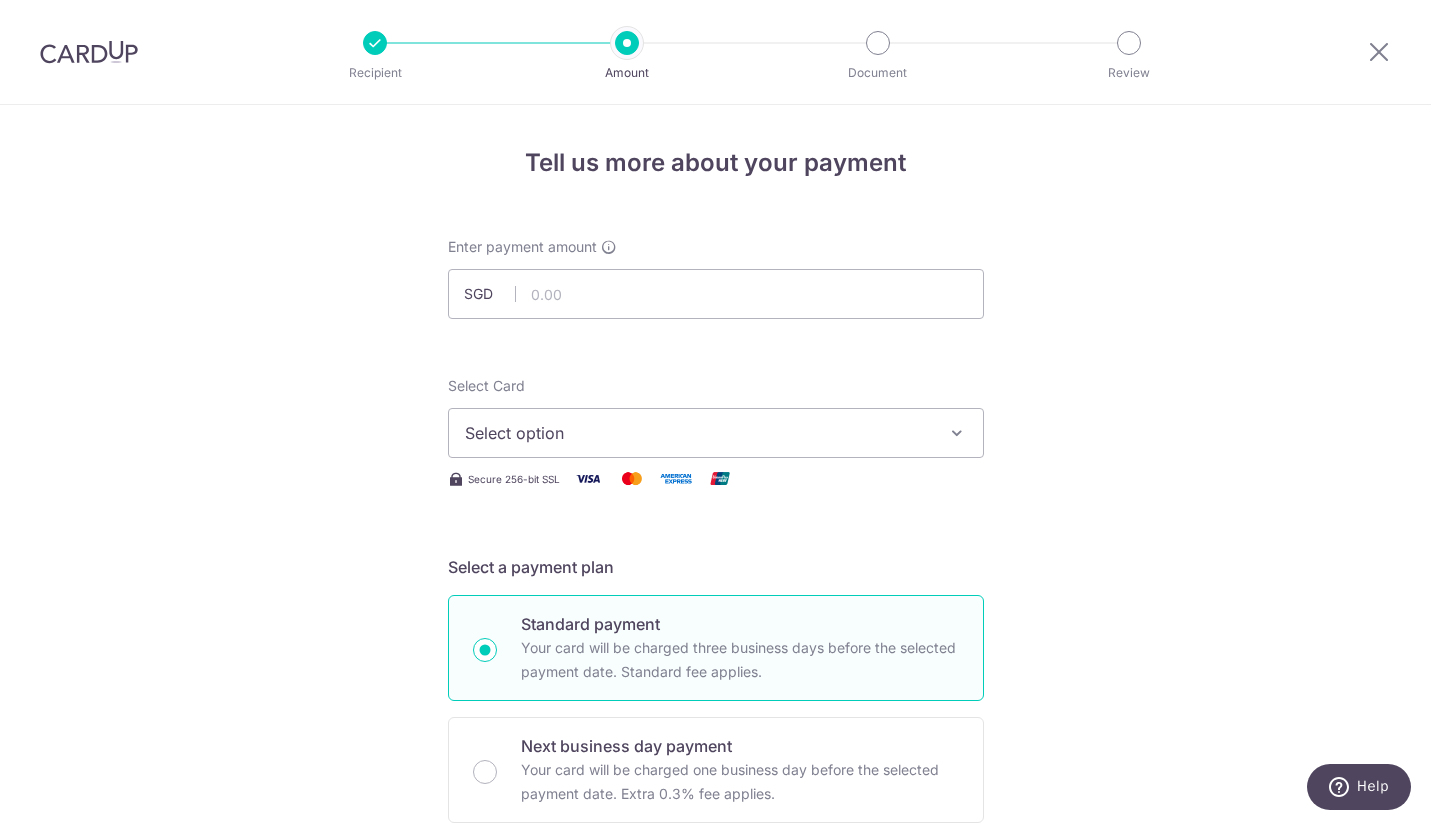 click on "**** [LAST_FOUR_DIGITS]" at bounding box center [716, 1028] 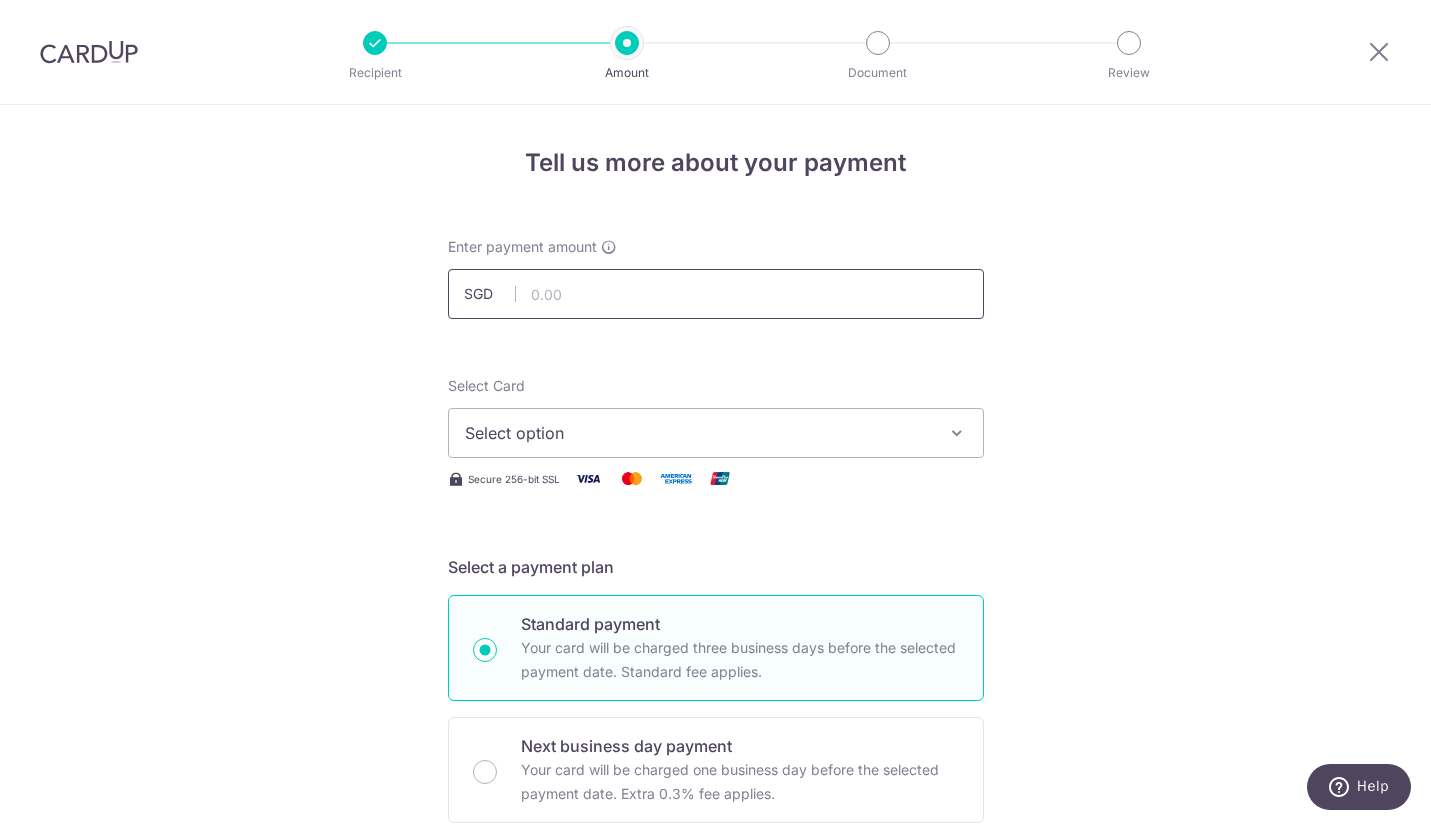 click at bounding box center (716, 294) 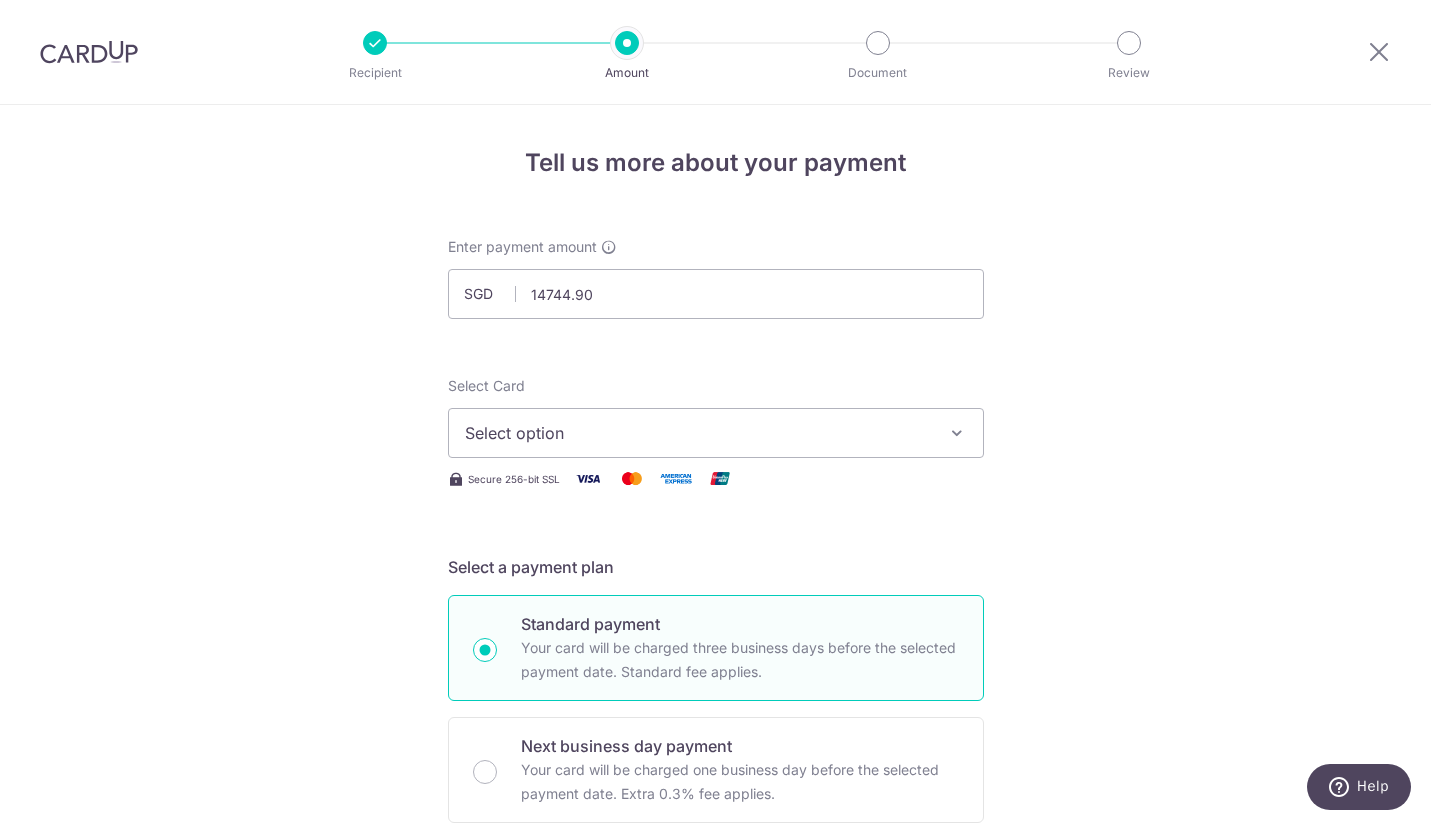 type on "14,744.90" 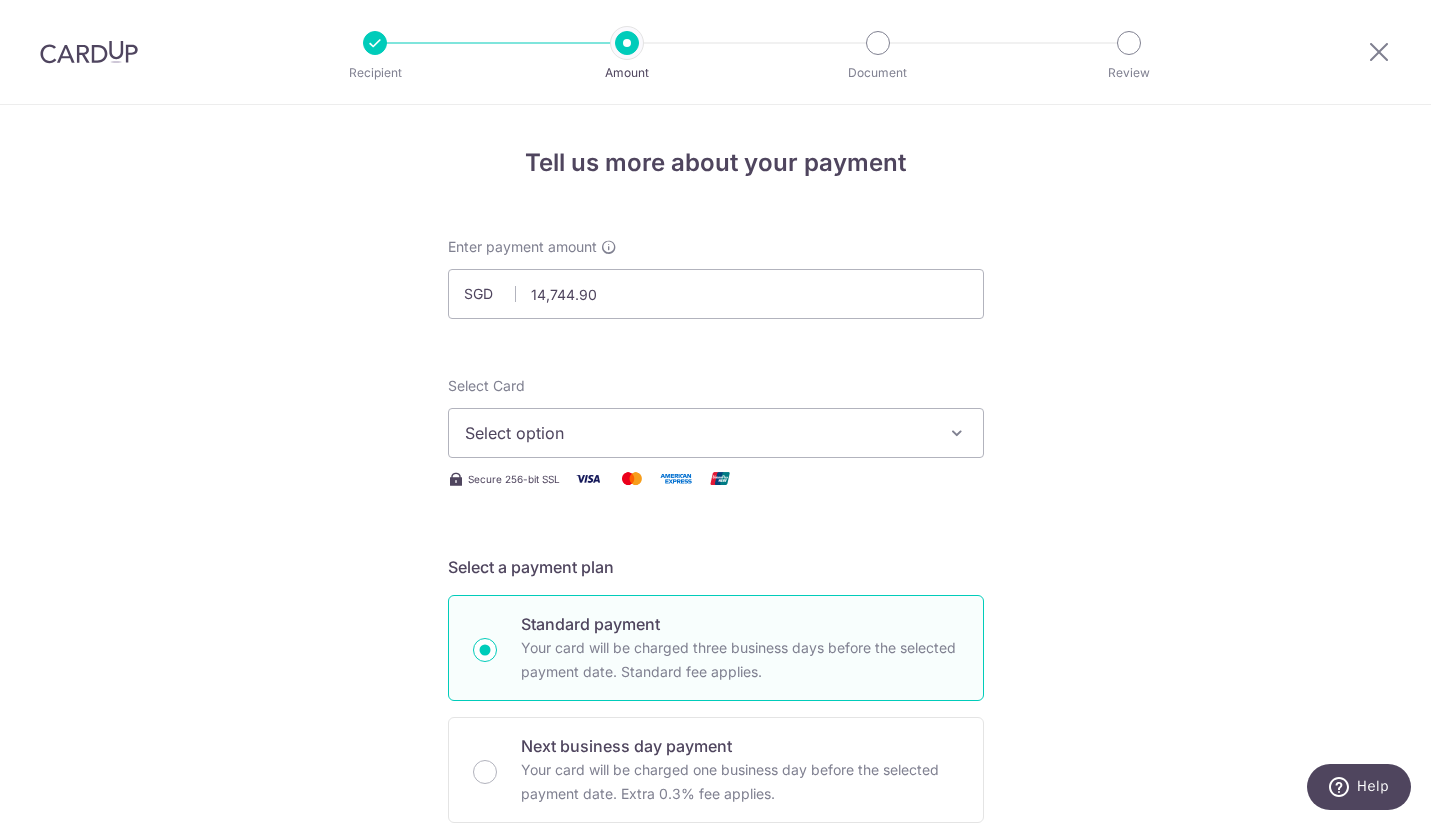 click on "Select option" at bounding box center [698, 433] 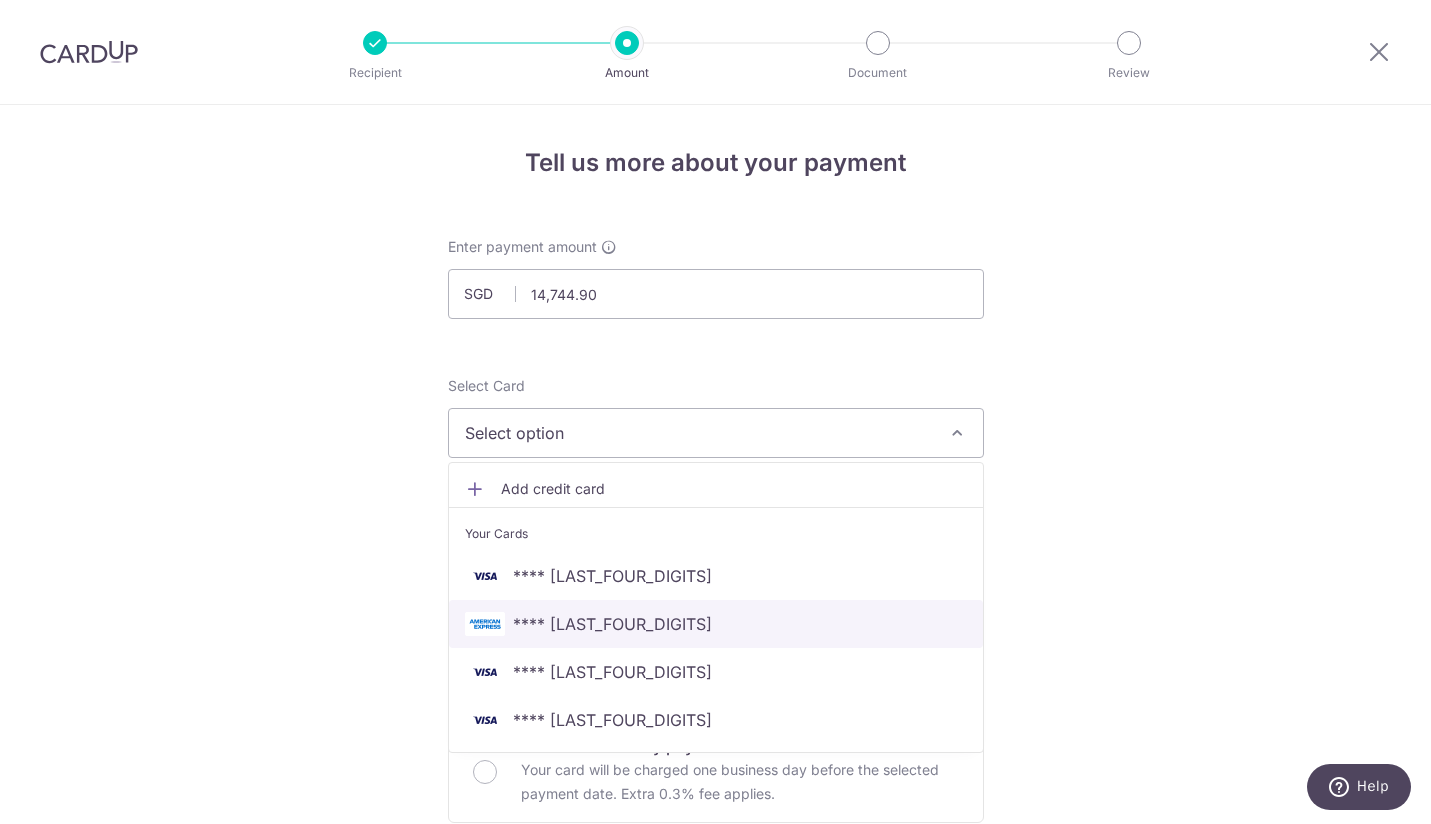 click on "**** [LAST_FOUR_DIGITS]" at bounding box center [716, 624] 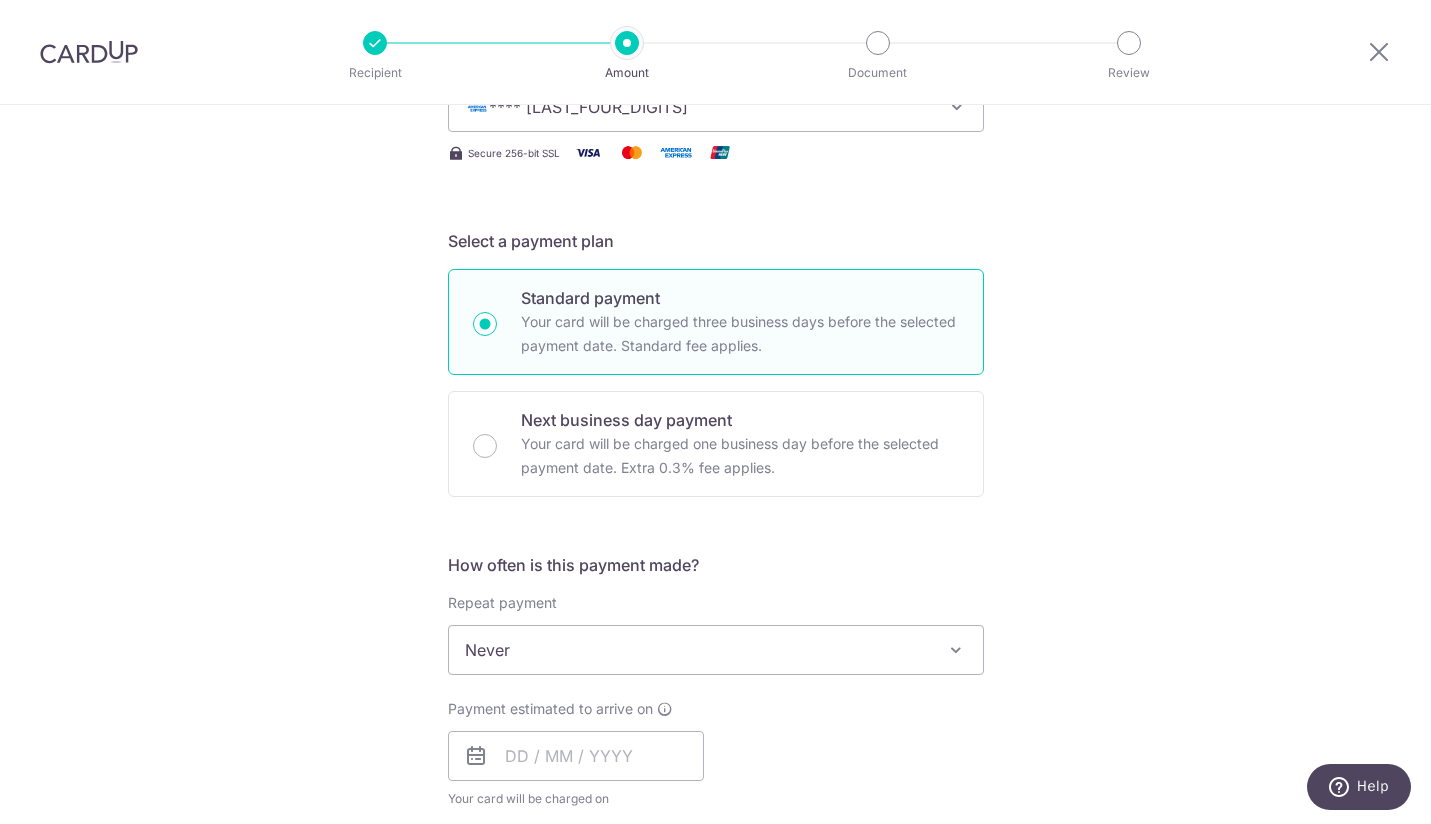 scroll, scrollTop: 400, scrollLeft: 0, axis: vertical 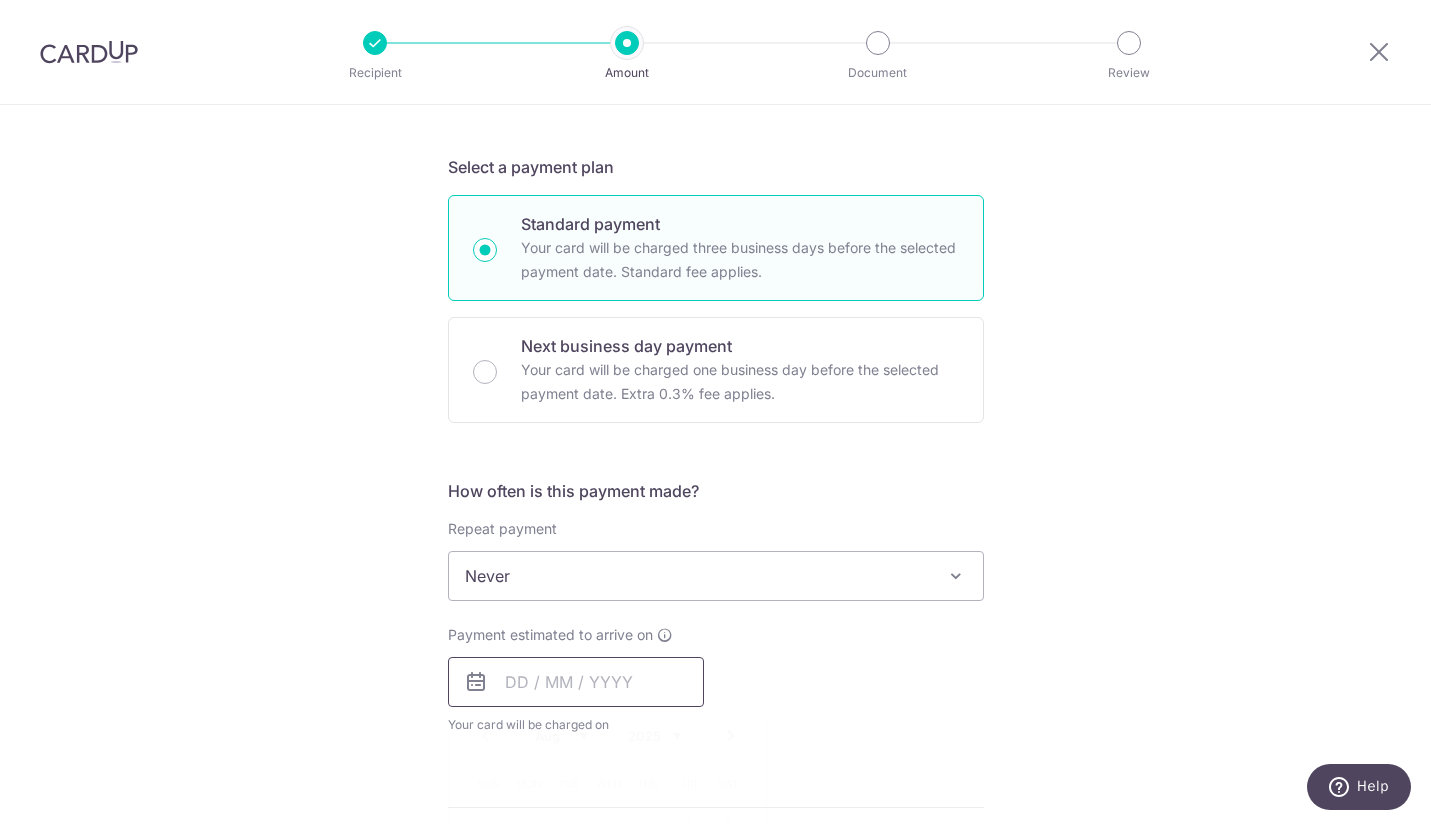 click at bounding box center [576, 682] 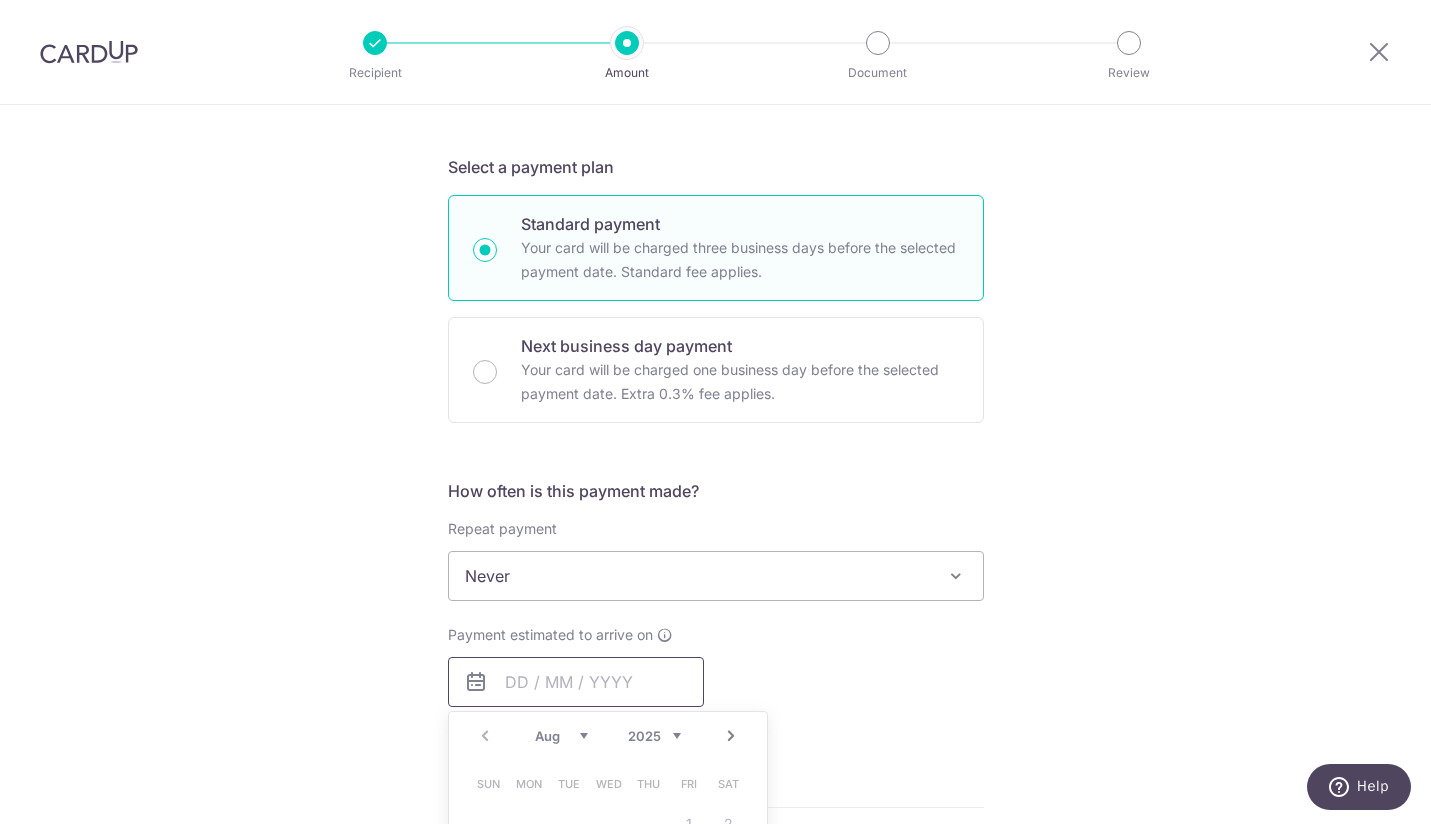 scroll, scrollTop: 500, scrollLeft: 0, axis: vertical 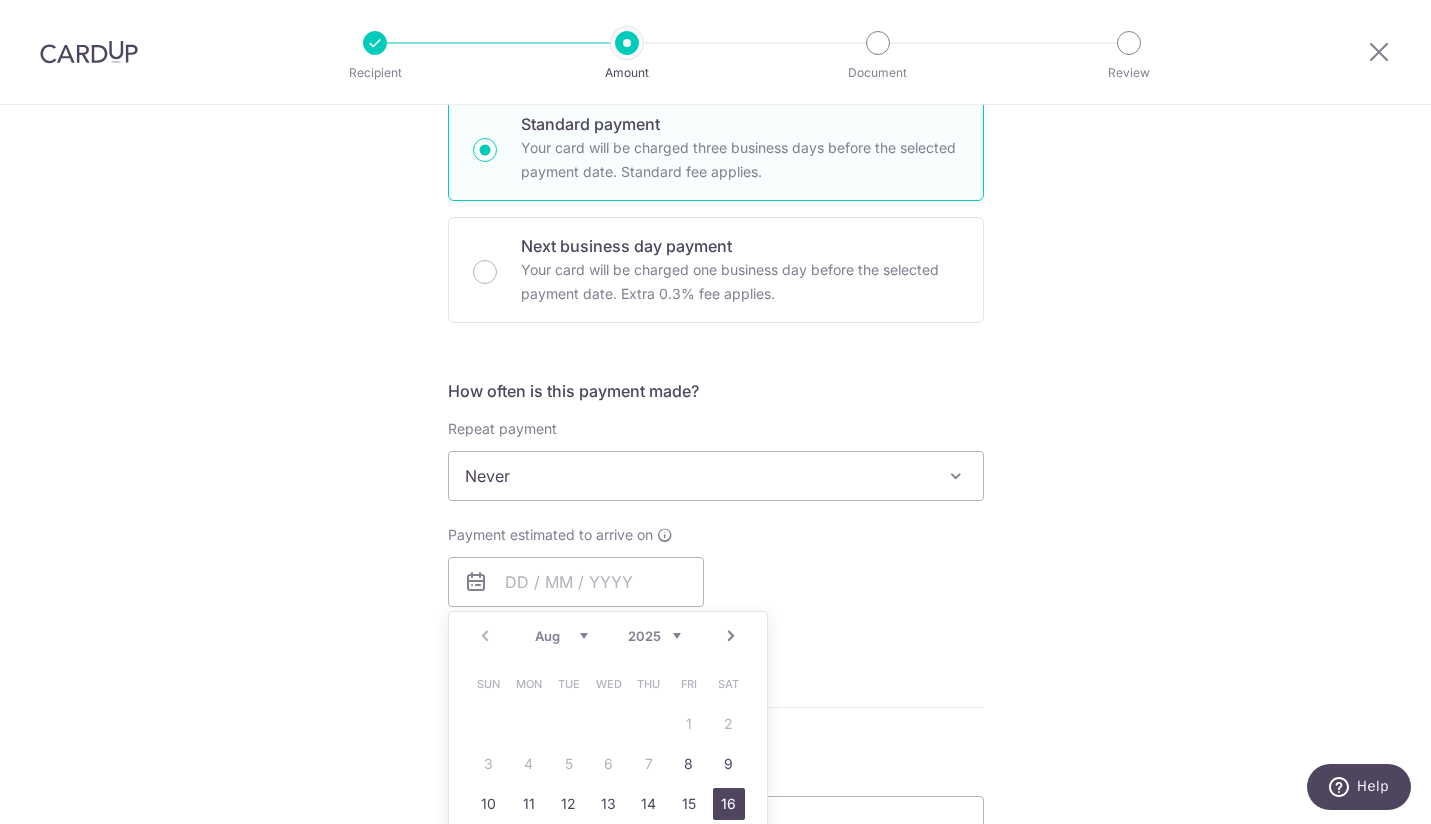 click on "16" at bounding box center (729, 804) 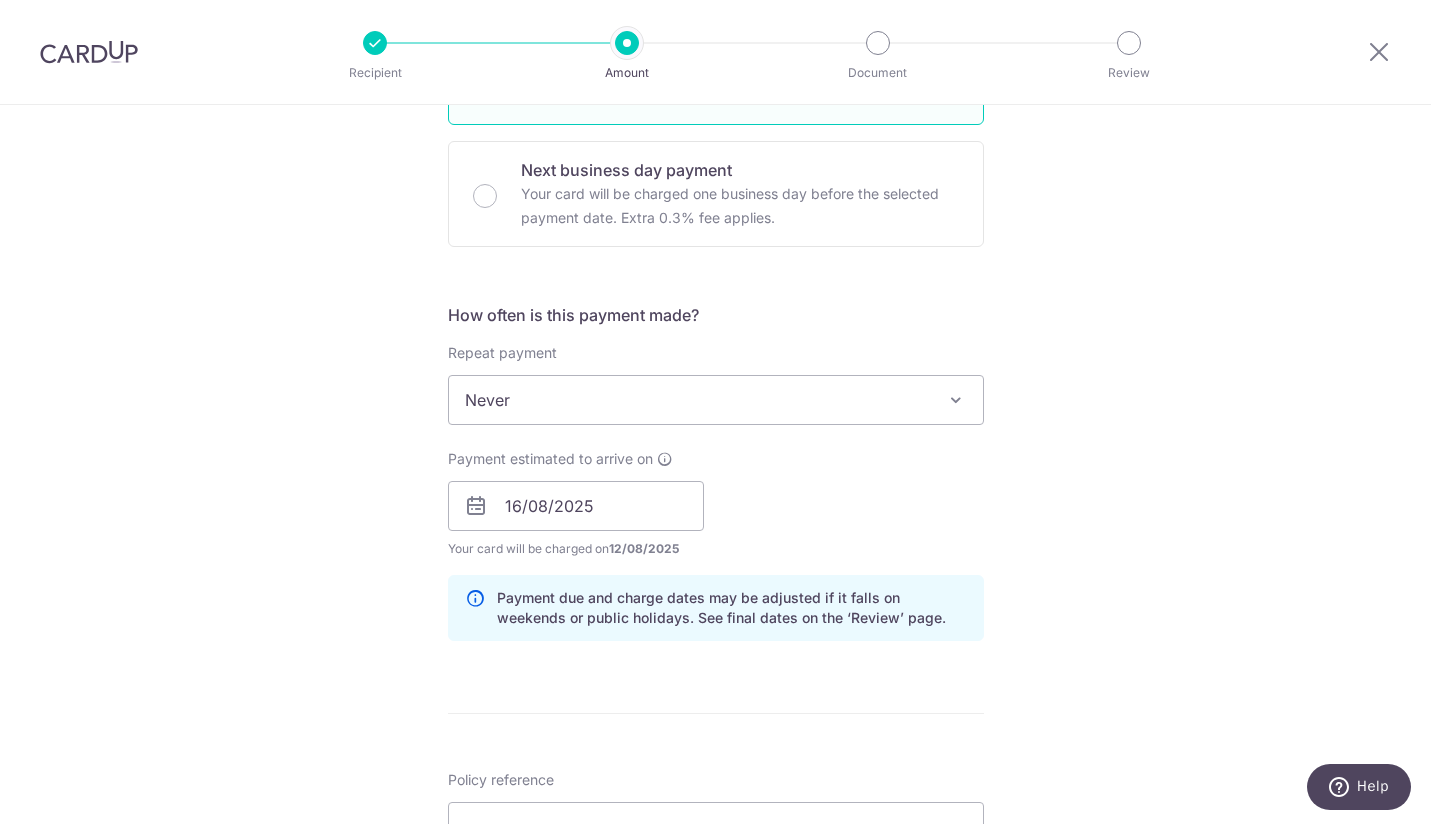 scroll, scrollTop: 600, scrollLeft: 0, axis: vertical 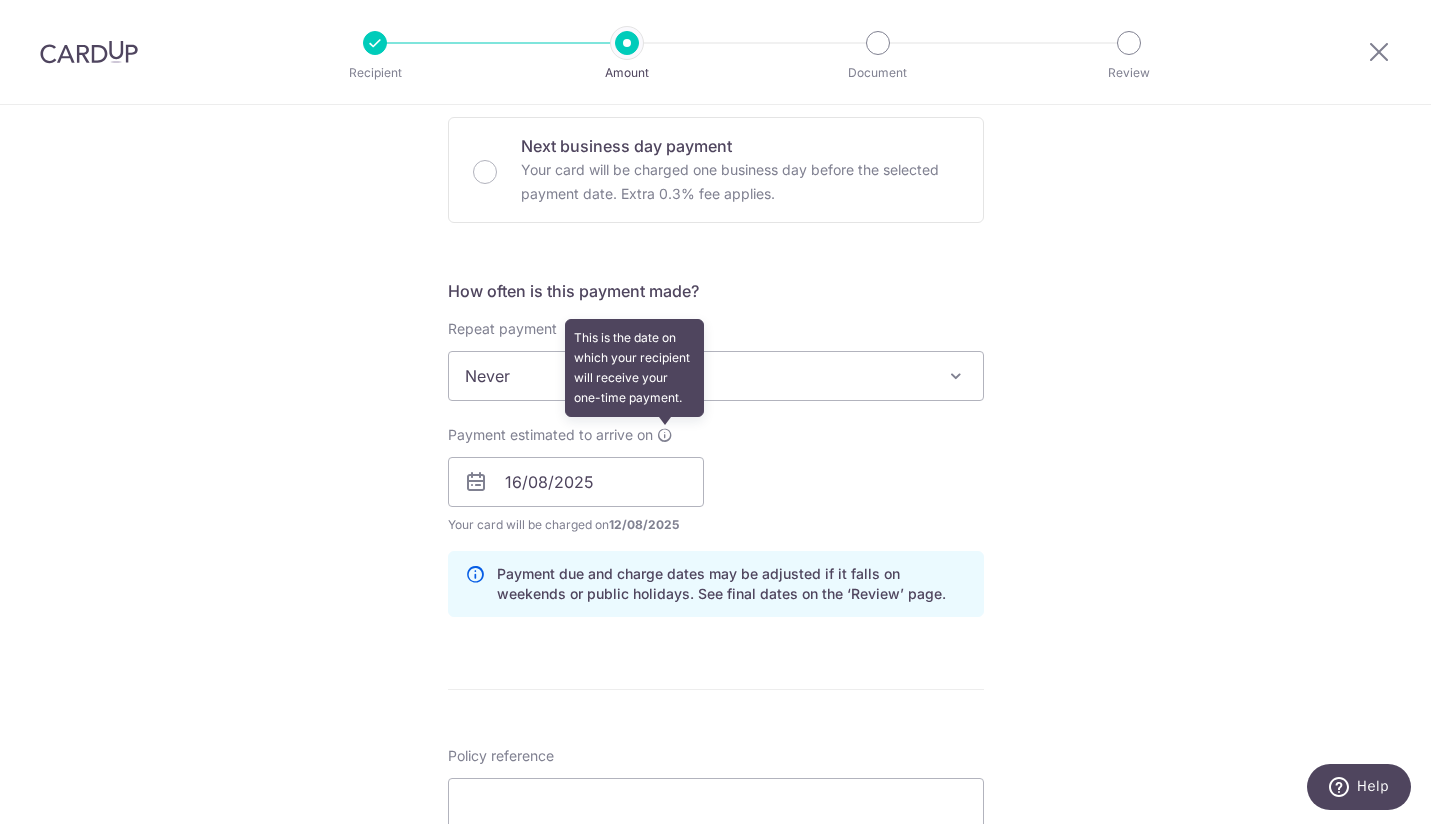 click at bounding box center (665, 435) 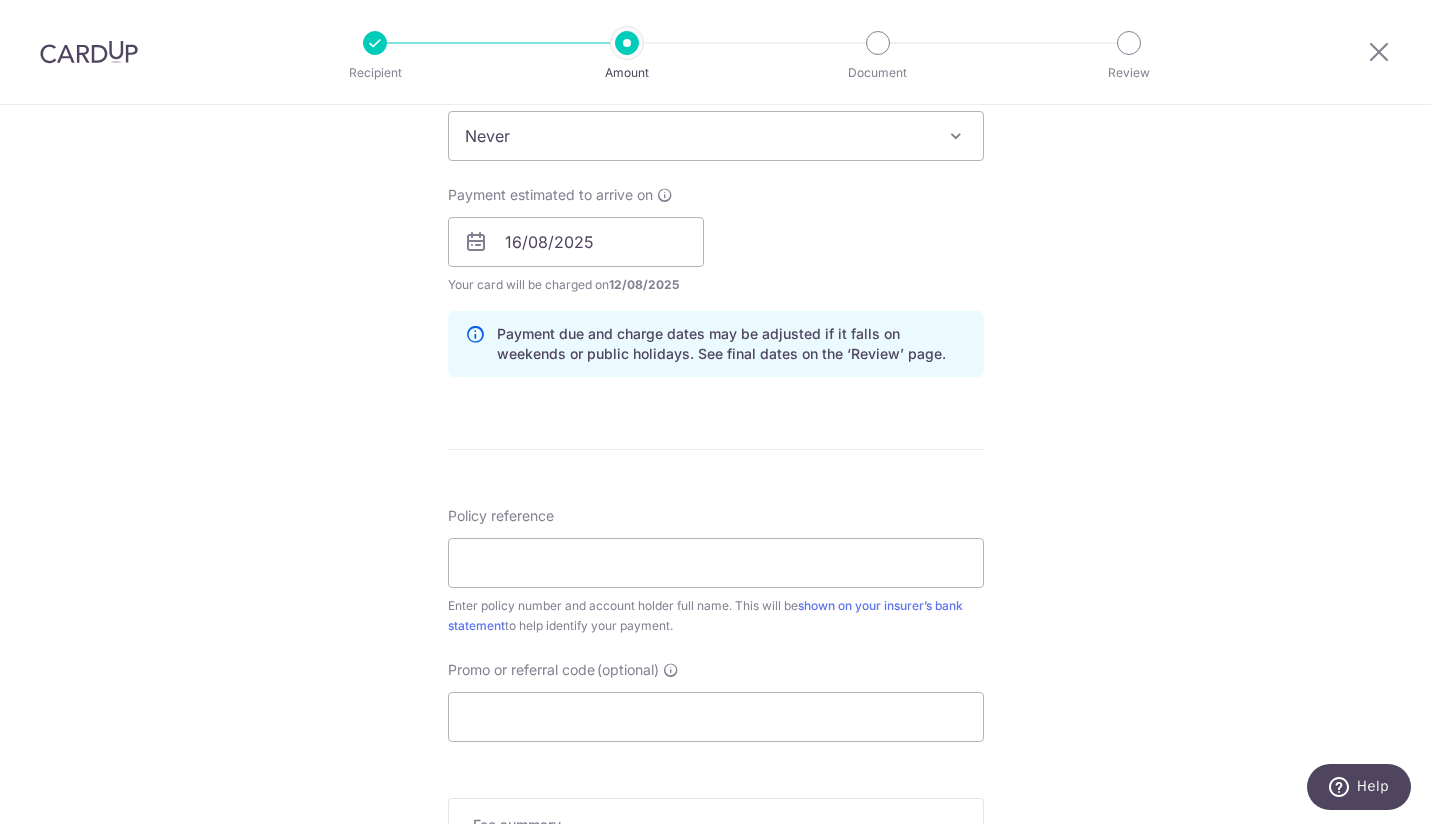 scroll, scrollTop: 1000, scrollLeft: 0, axis: vertical 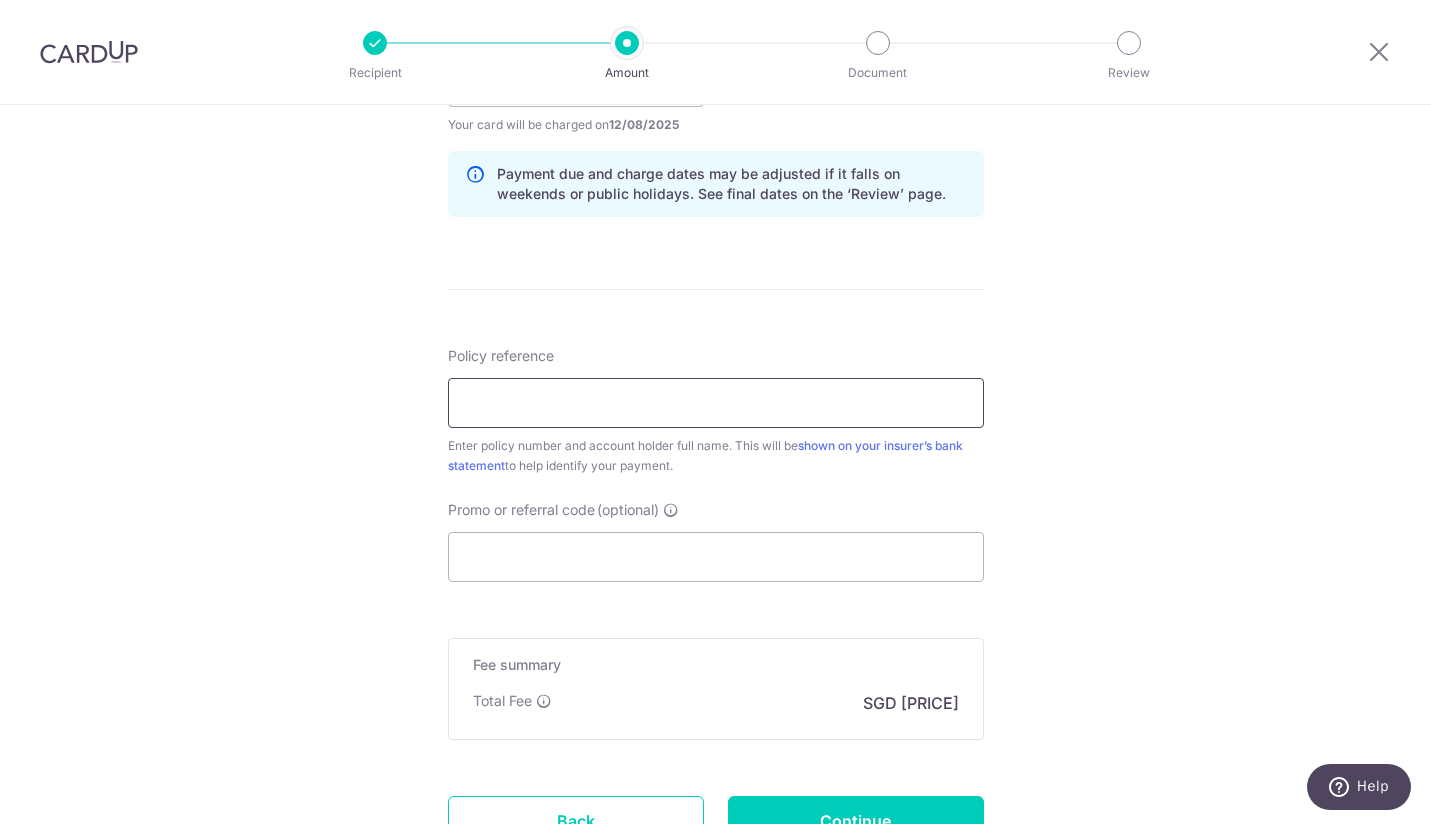 click on "Policy reference" at bounding box center (716, 403) 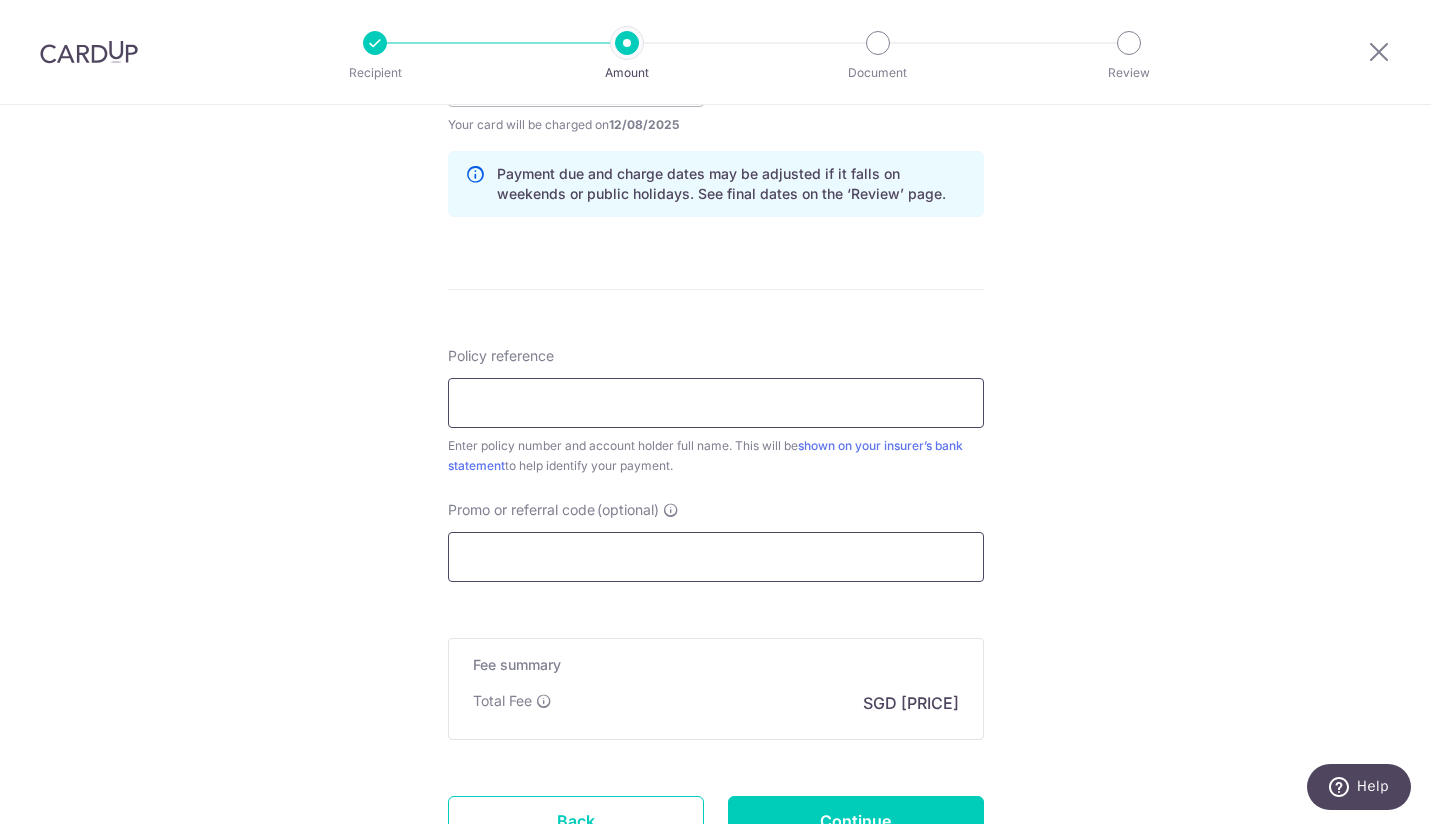 type on "1492391689 Ian Koh Jan Ming" 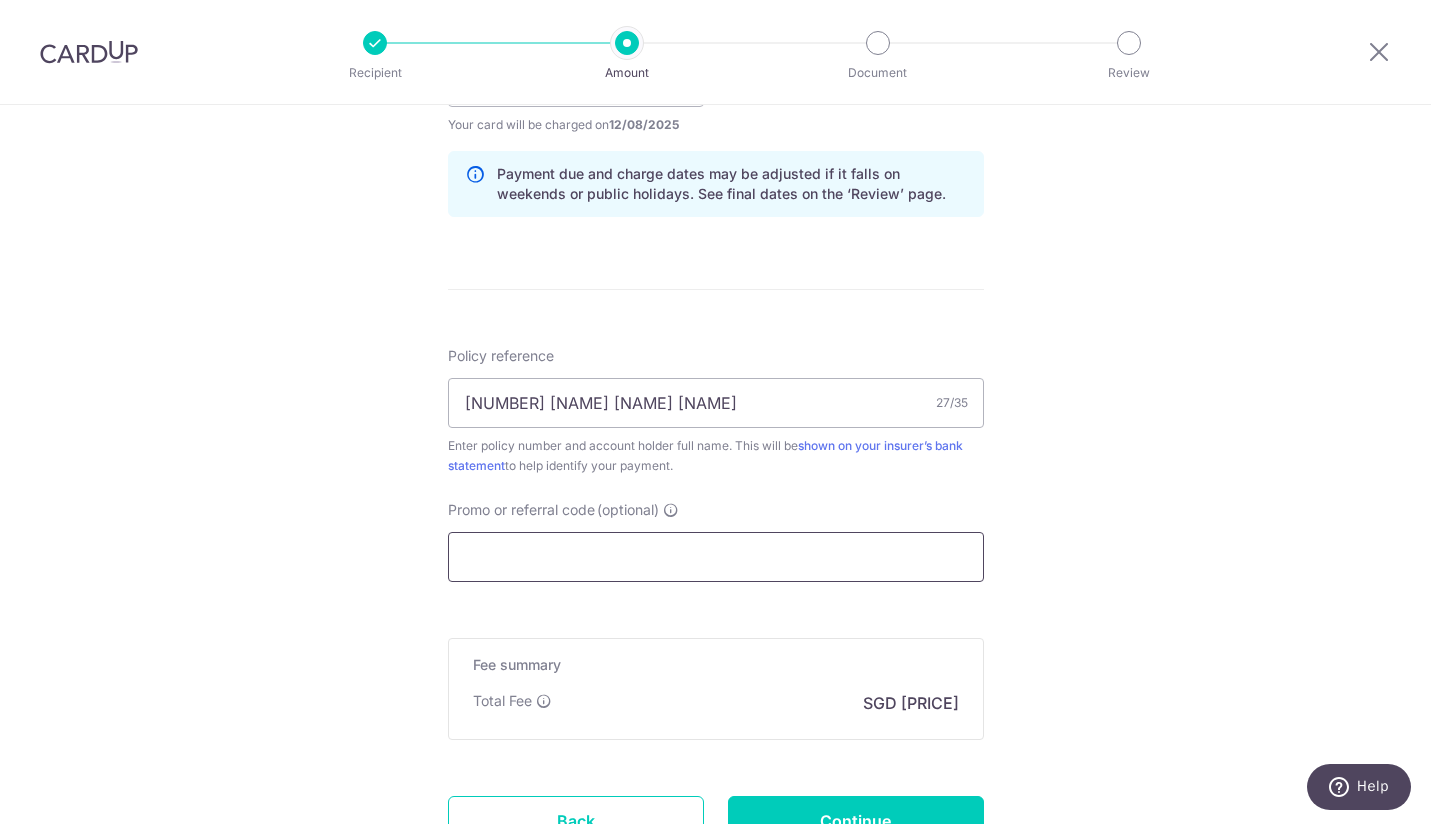click on "Promo or referral code
(optional)" at bounding box center (716, 557) 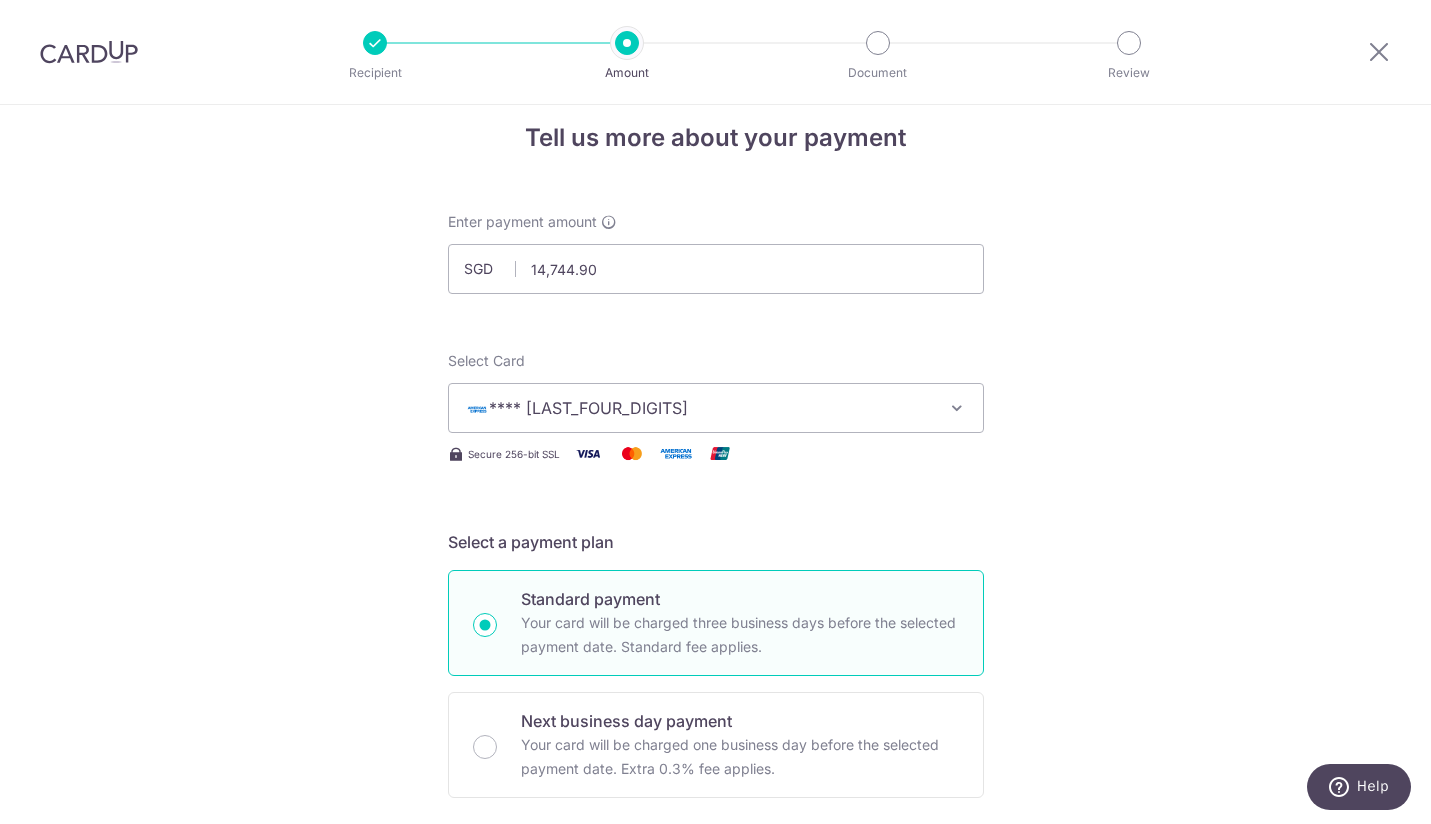 scroll, scrollTop: 0, scrollLeft: 0, axis: both 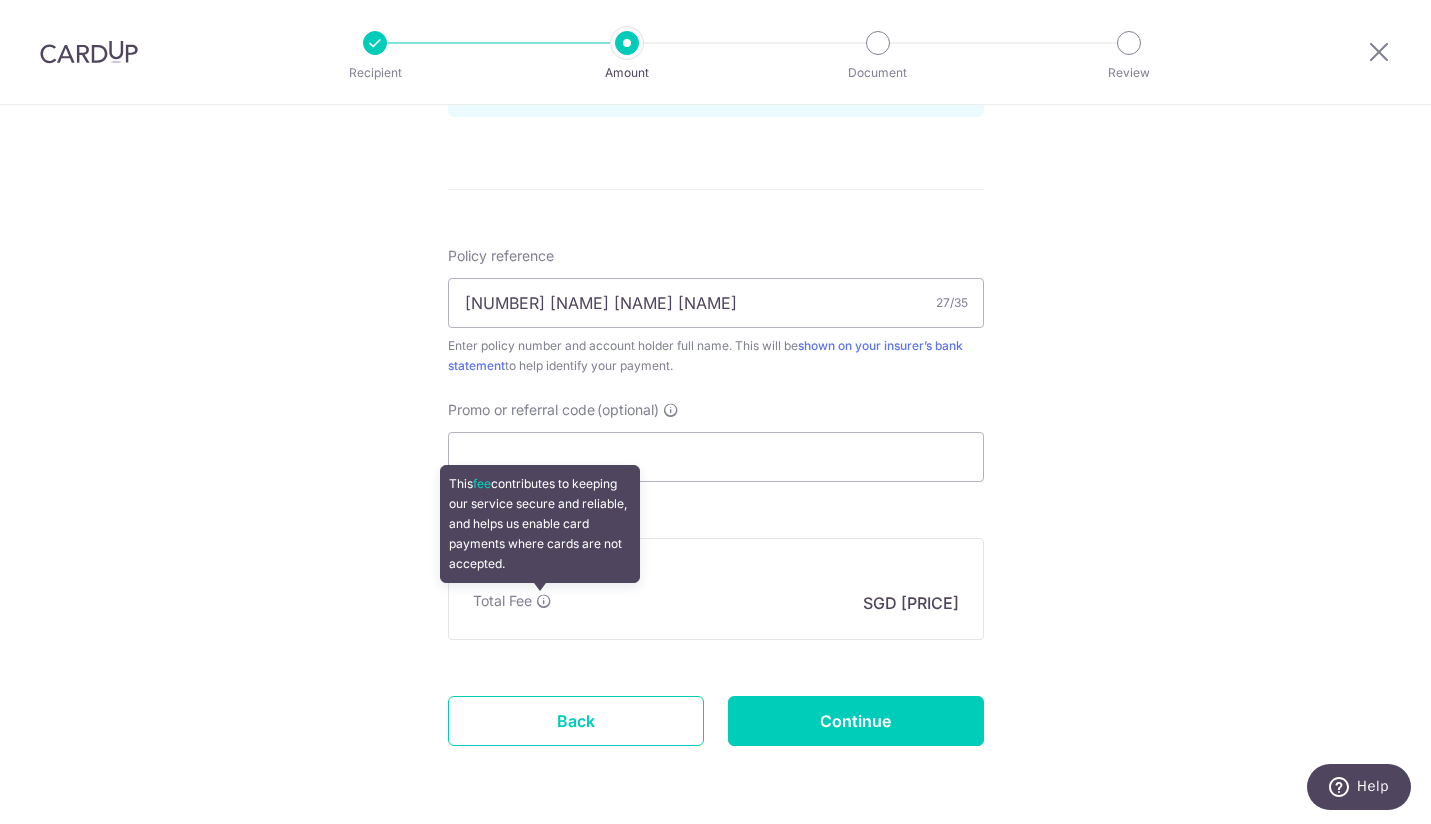 click at bounding box center (544, 601) 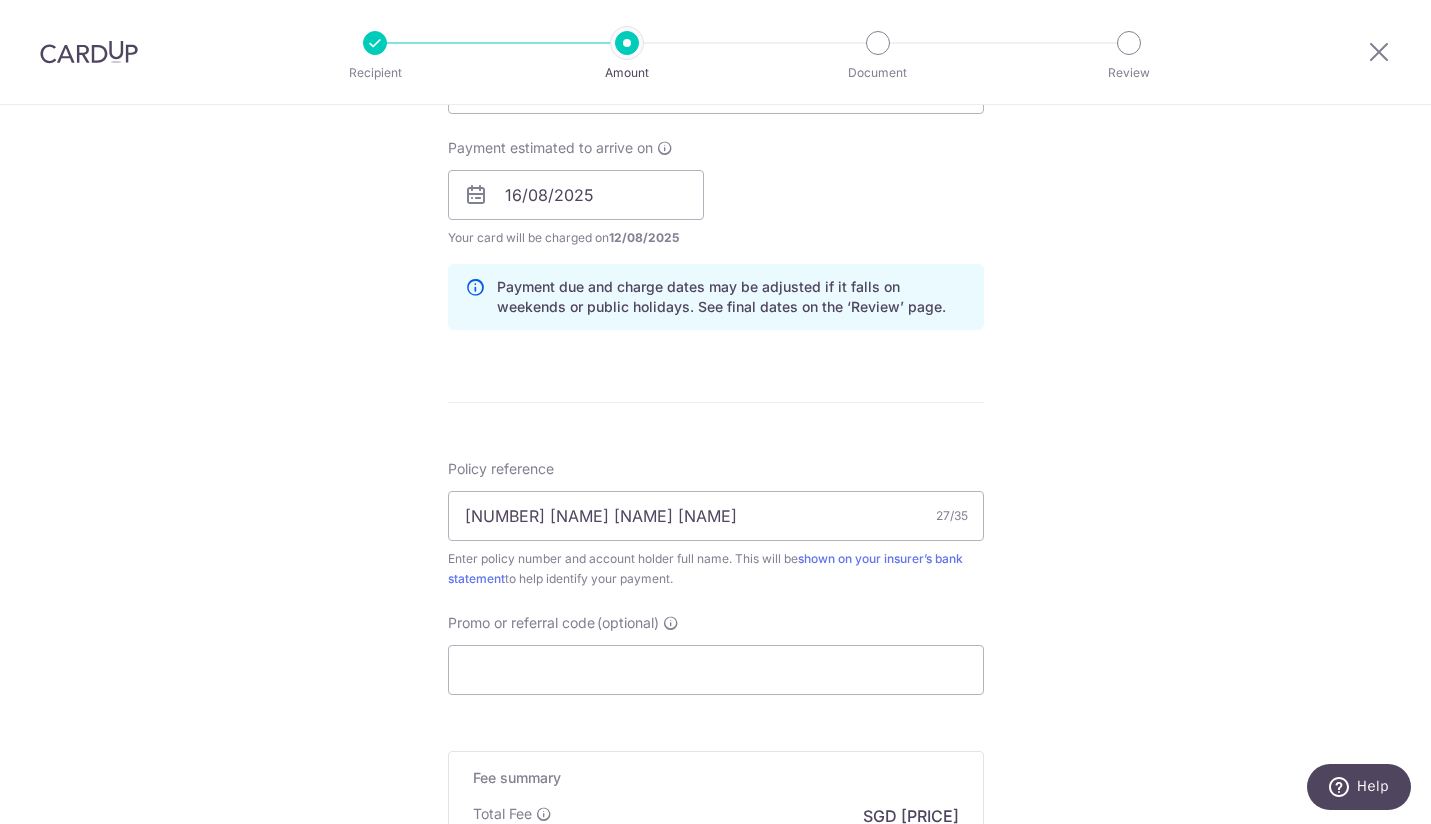 scroll, scrollTop: 900, scrollLeft: 0, axis: vertical 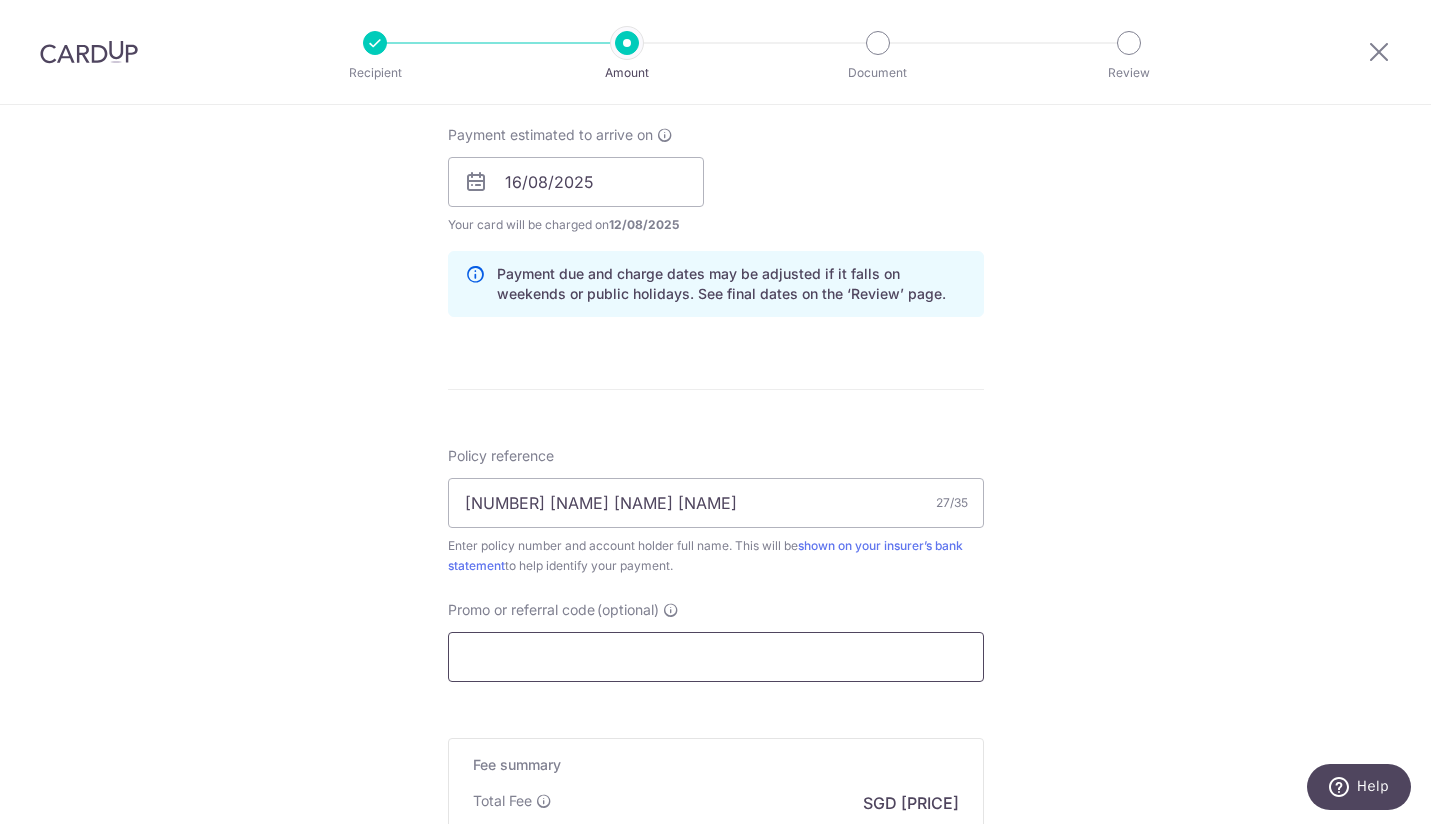 click on "Promo or referral code
(optional)" at bounding box center (716, 657) 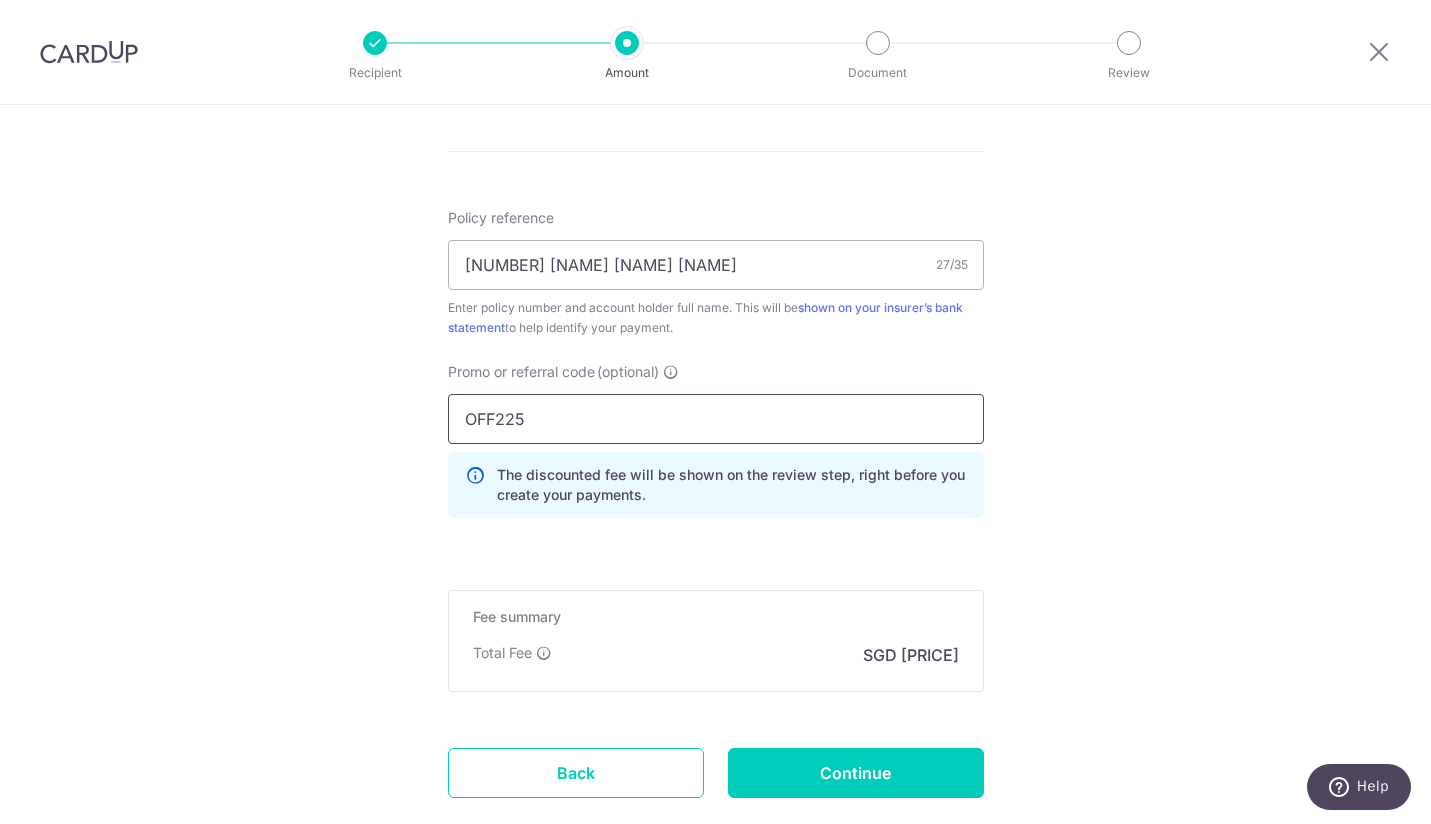 scroll, scrollTop: 1200, scrollLeft: 0, axis: vertical 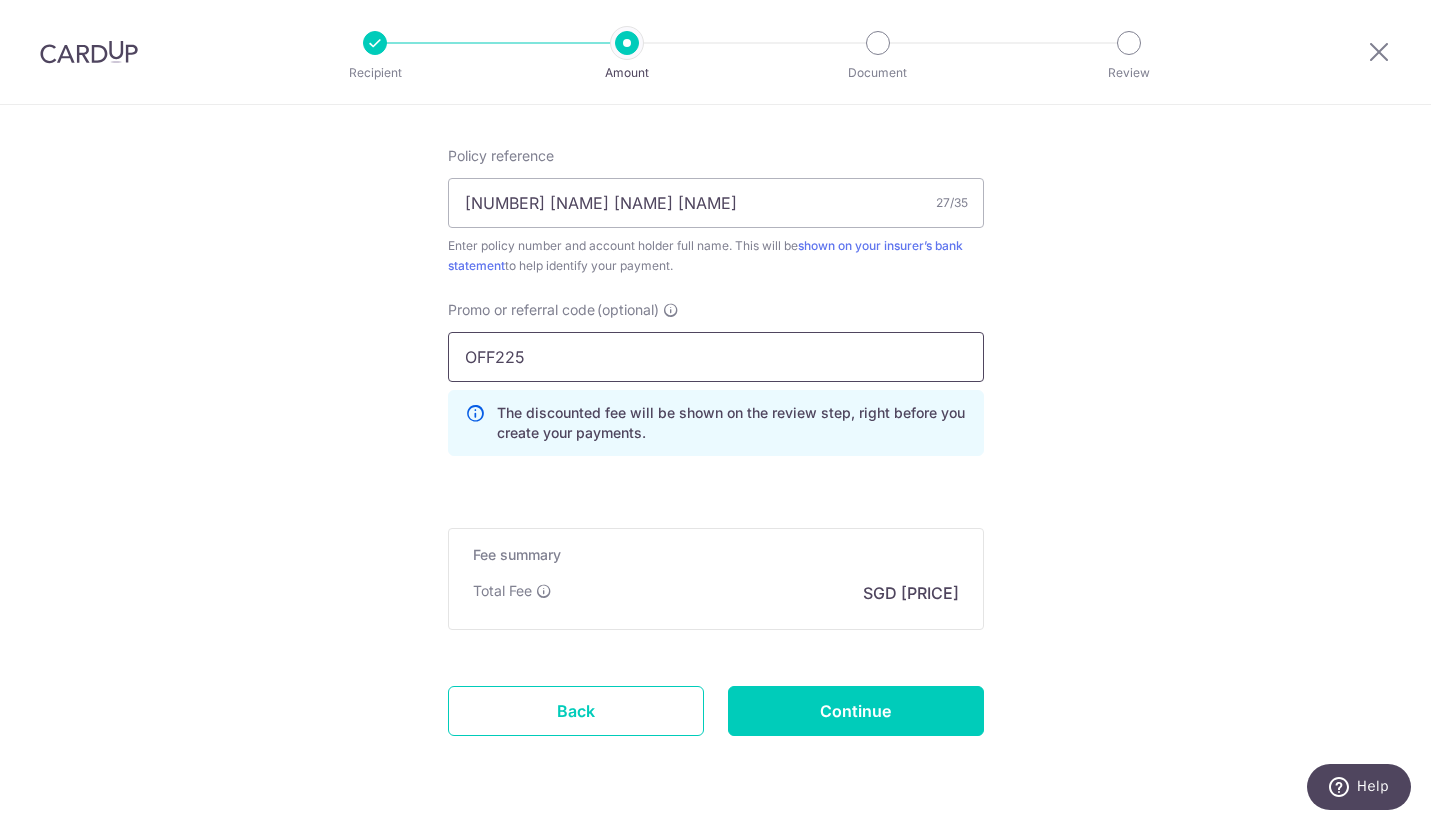 type on "OFF225" 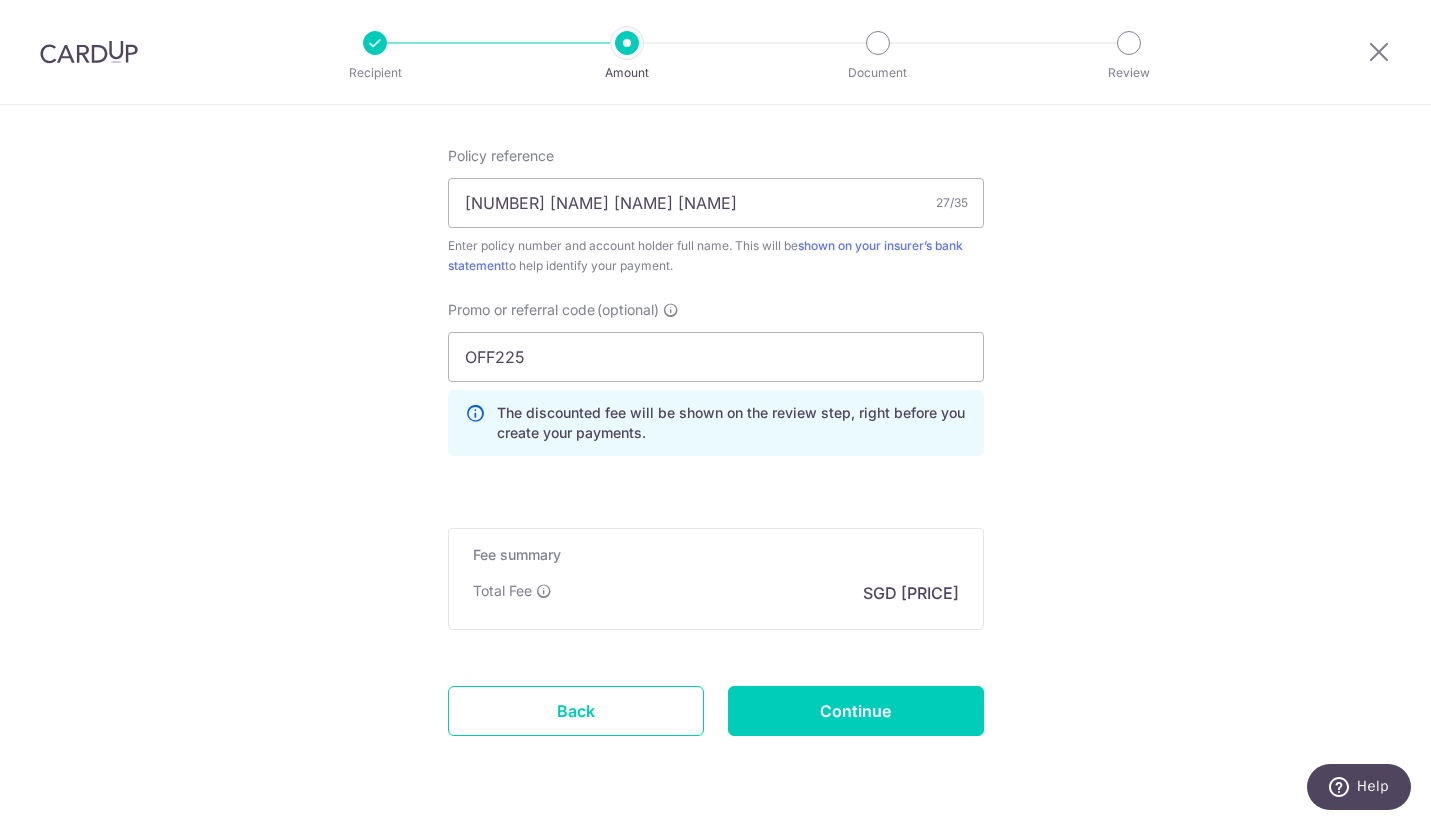 click on "Tell us more about your payment
Enter payment amount
SGD
14,744.90
14744.90
Select Card
**** 2504
Add credit card
Your Cards
**** 2210
**** 2504
**** 6791
**** 2883
Secure 256-bit SSL
Text
New card details" at bounding box center (715, -105) 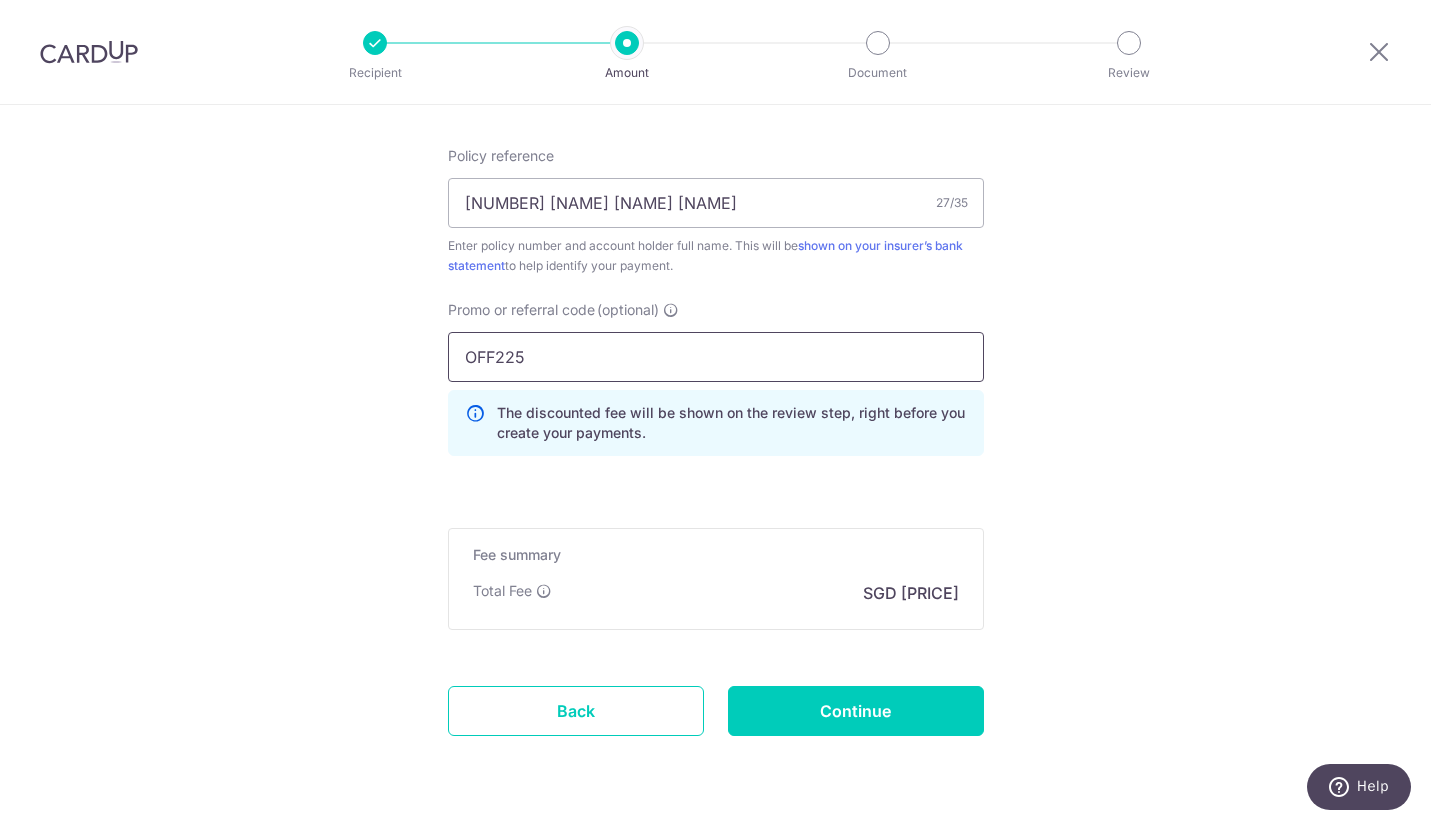 click on "OFF225" at bounding box center [716, 357] 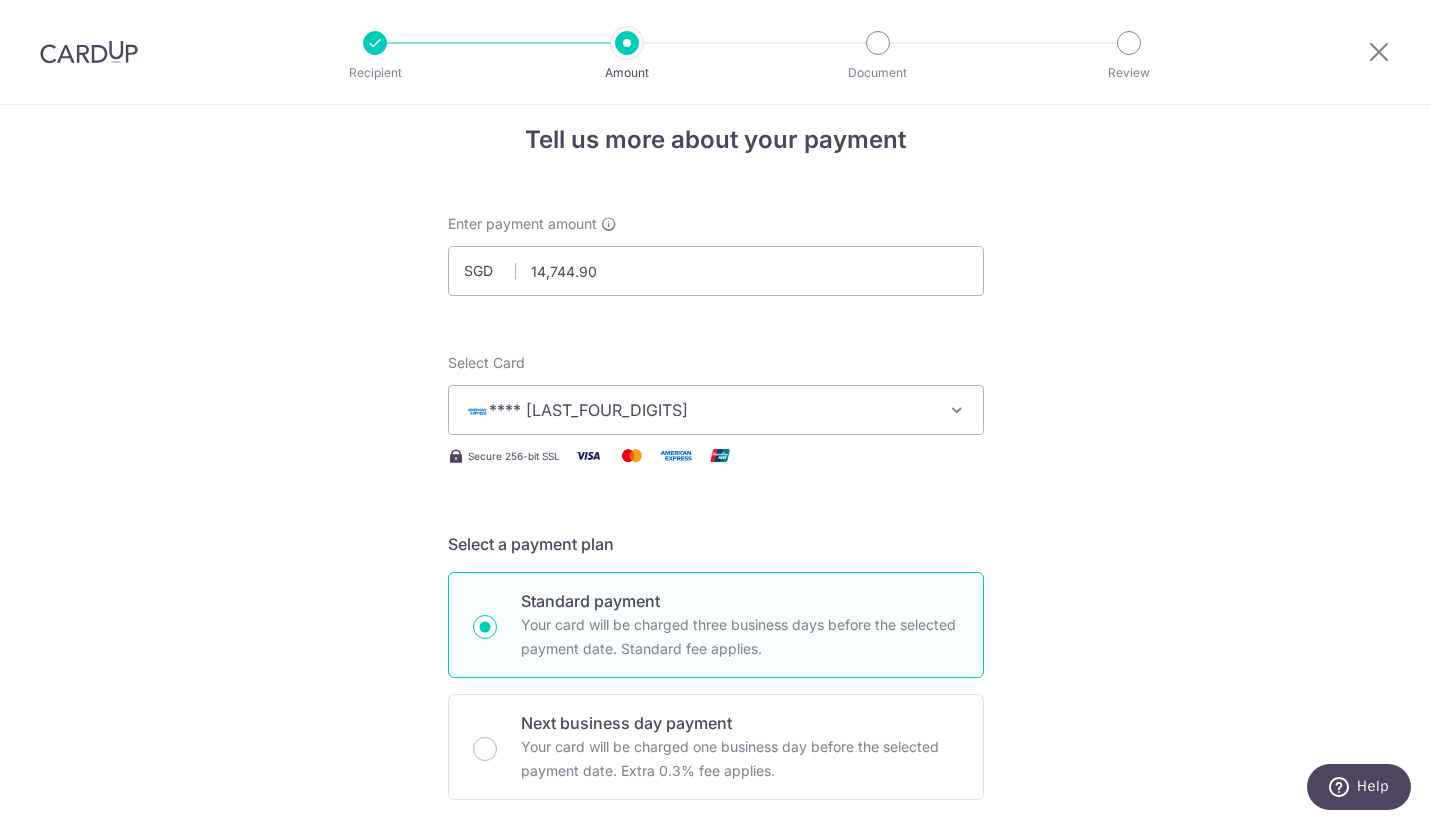 scroll, scrollTop: 0, scrollLeft: 0, axis: both 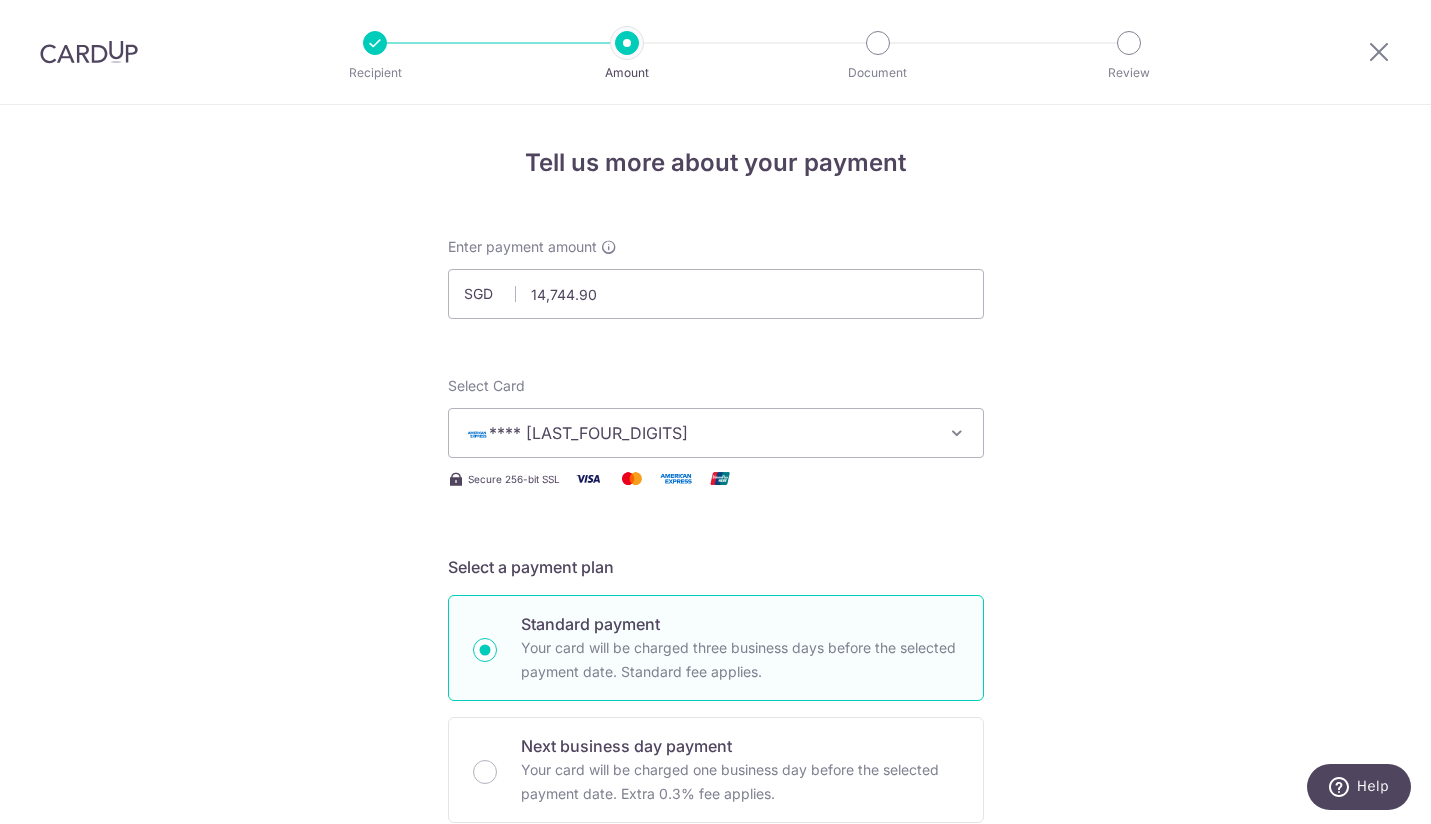 click on "**** 2504" at bounding box center [698, 433] 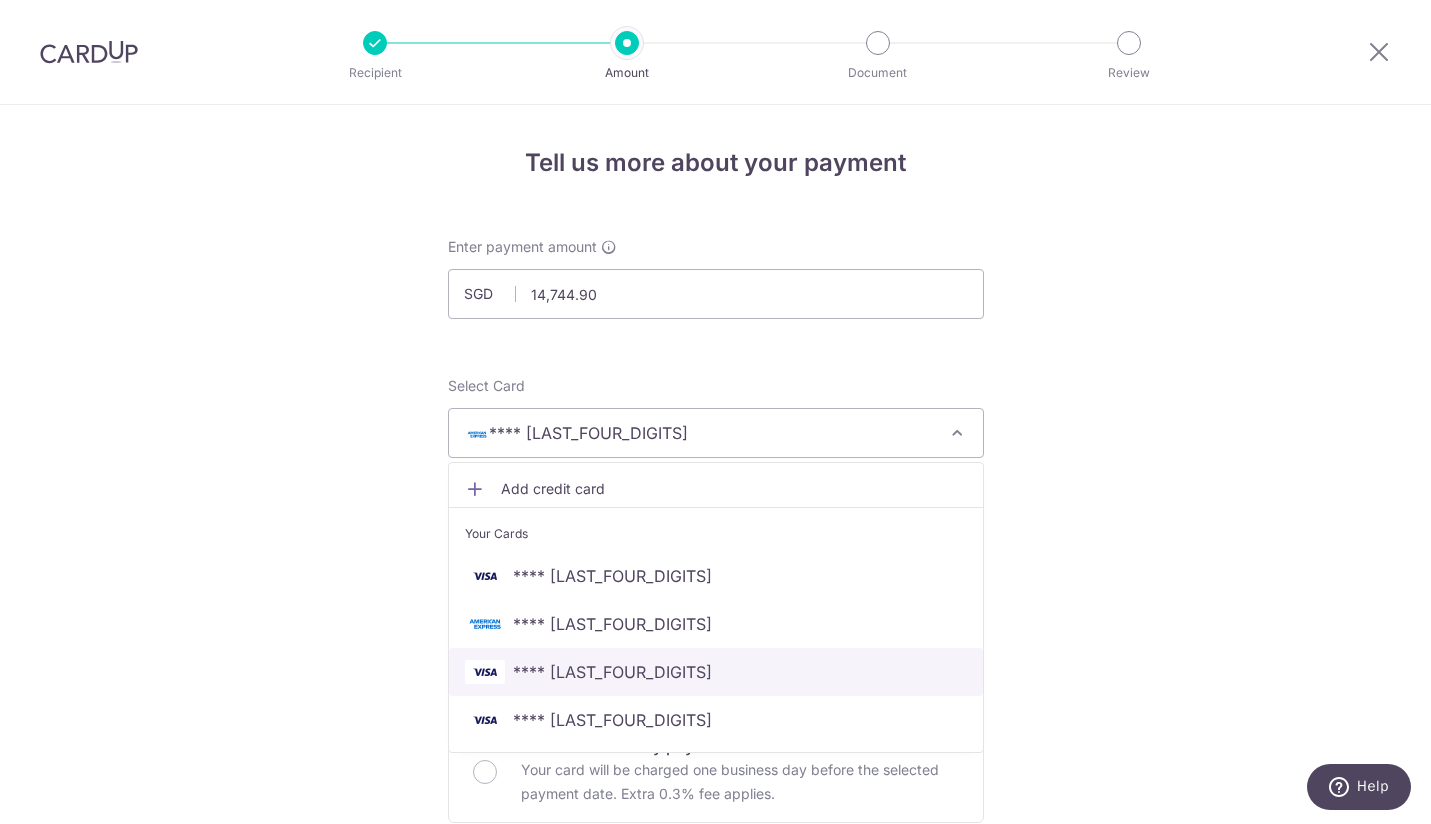 click on "**** 6791" at bounding box center [716, 672] 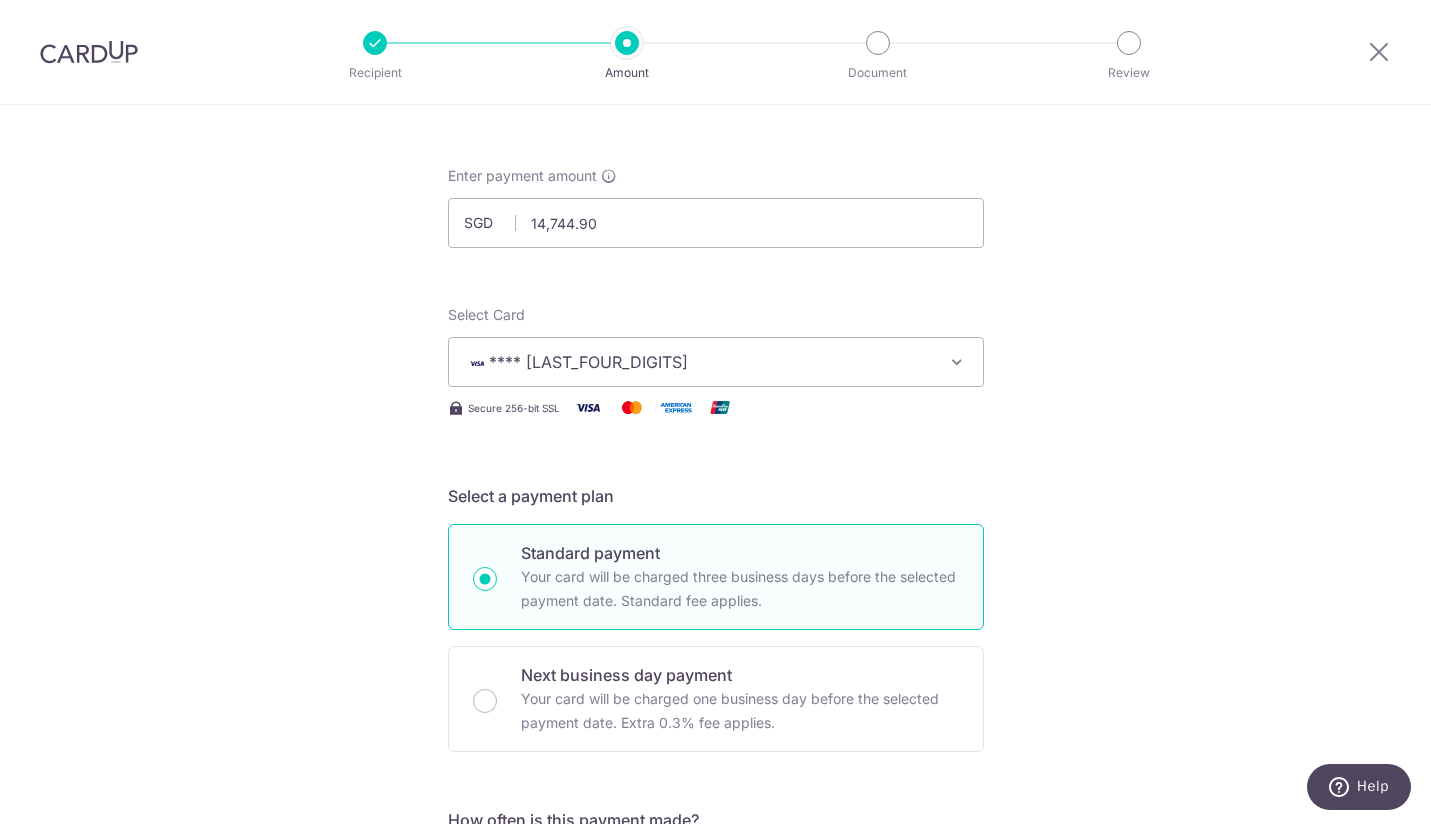 scroll, scrollTop: 0, scrollLeft: 0, axis: both 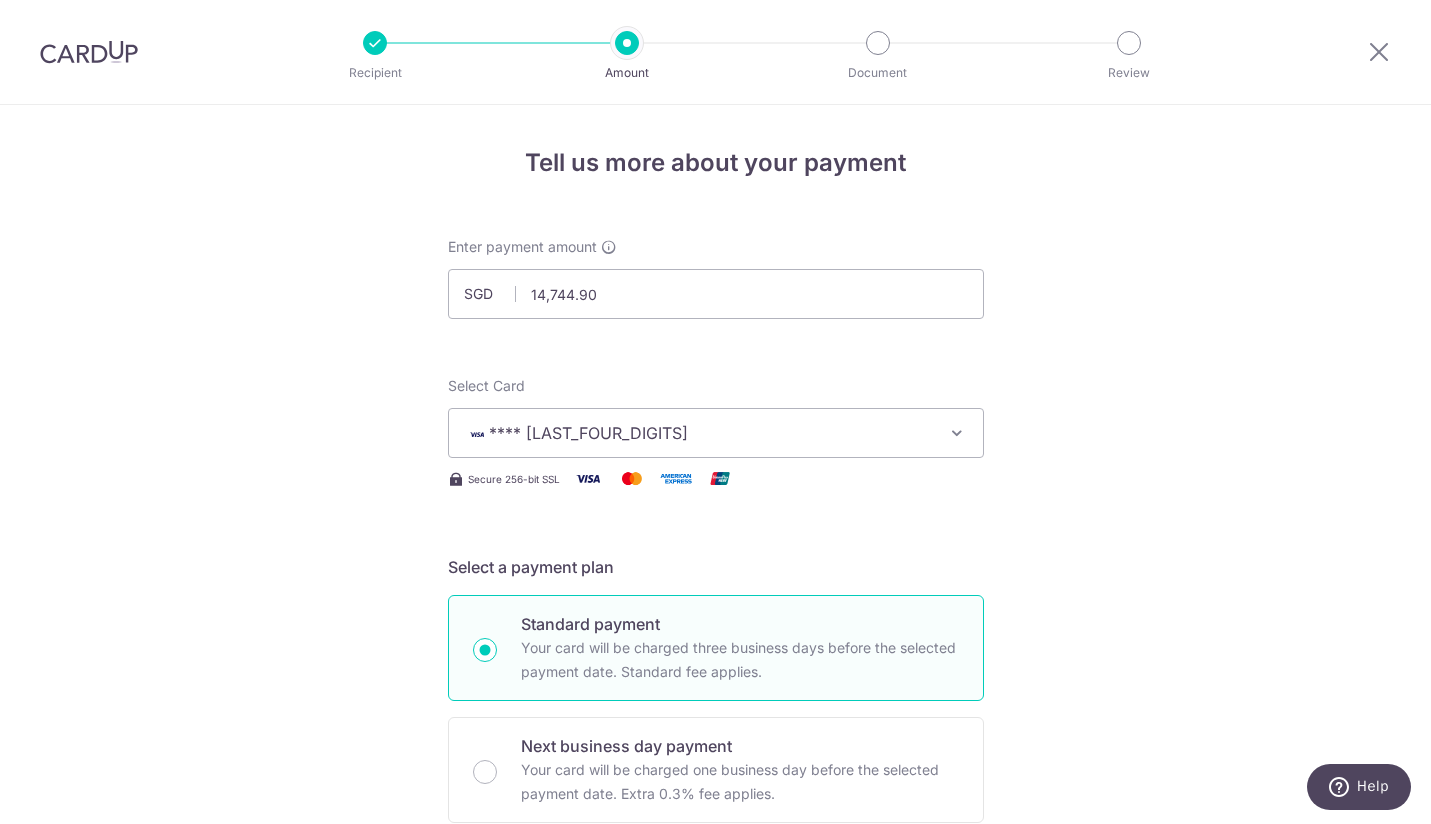 click on "**** 6791" at bounding box center [698, 433] 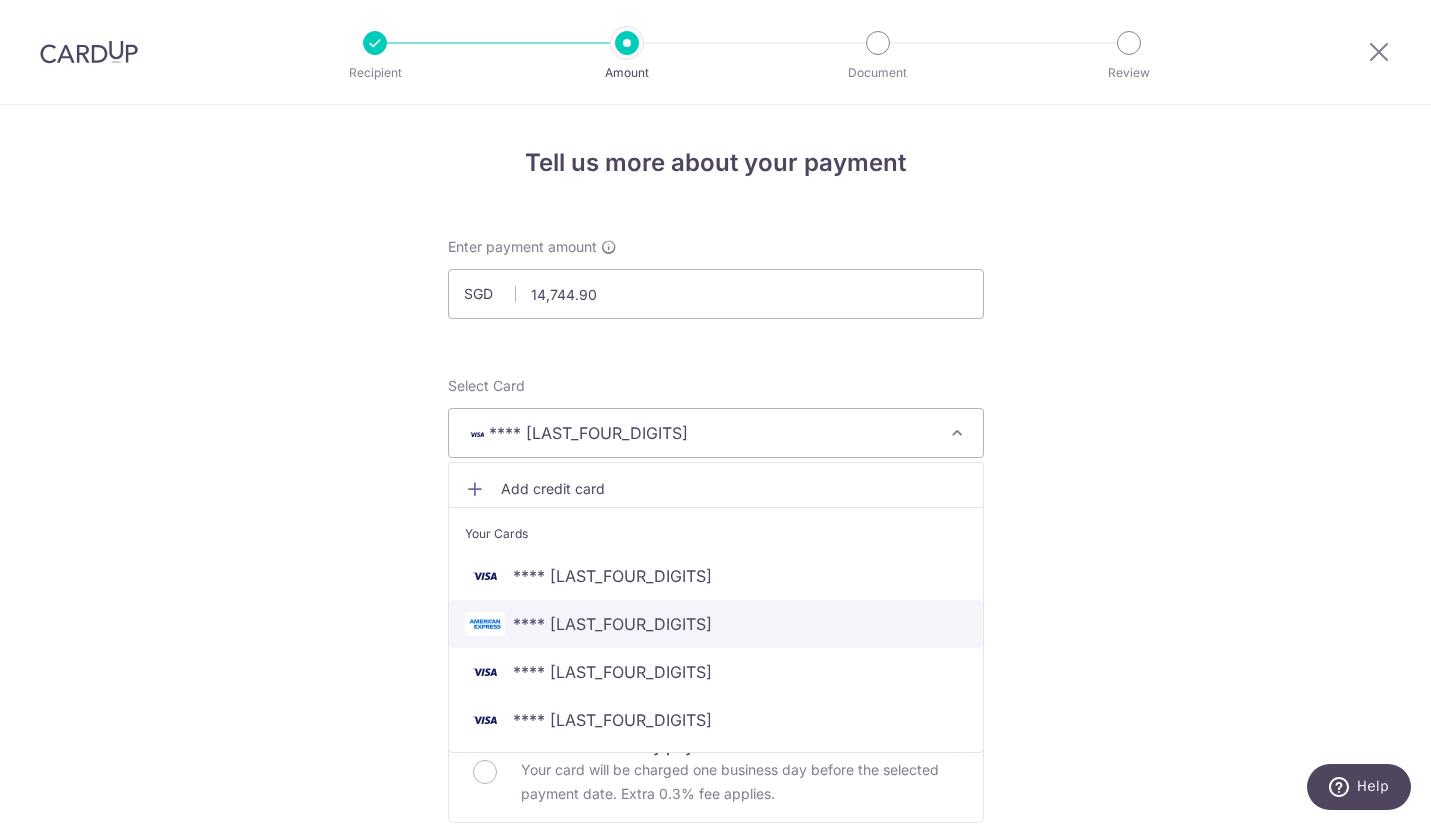 click on "**** 2504" at bounding box center [612, 624] 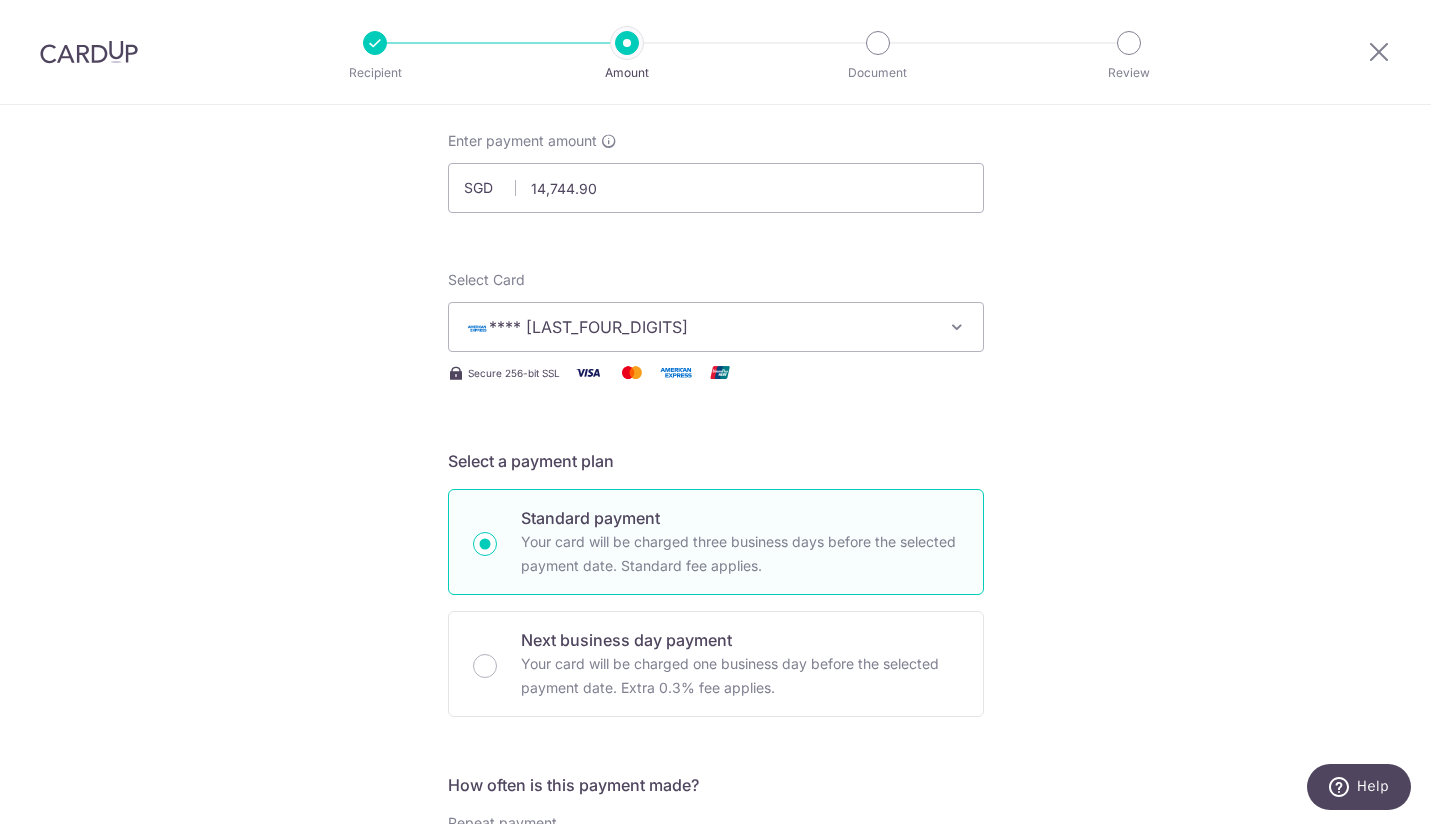 scroll, scrollTop: 100, scrollLeft: 0, axis: vertical 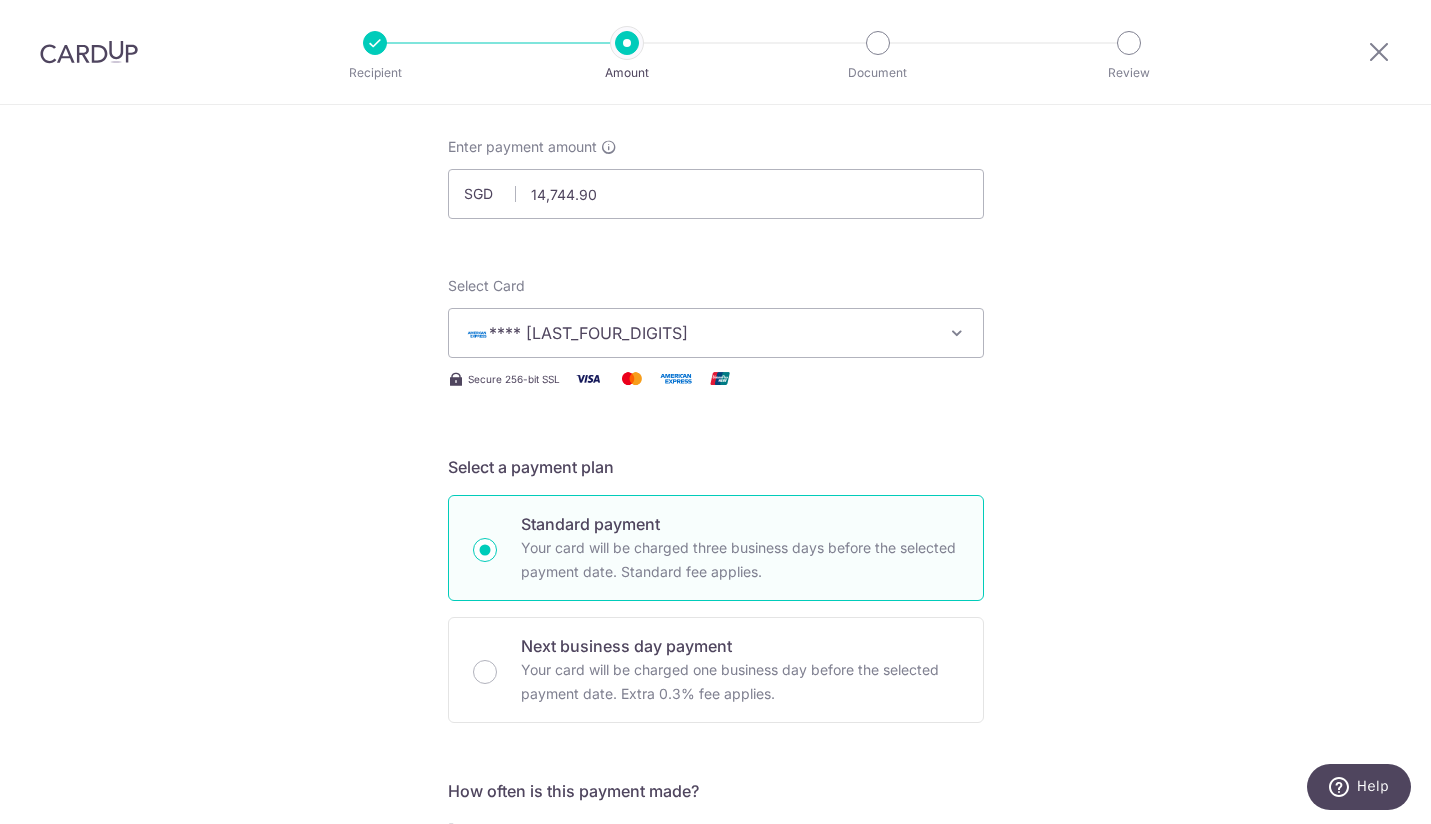 click on "**** 2504" at bounding box center (716, 333) 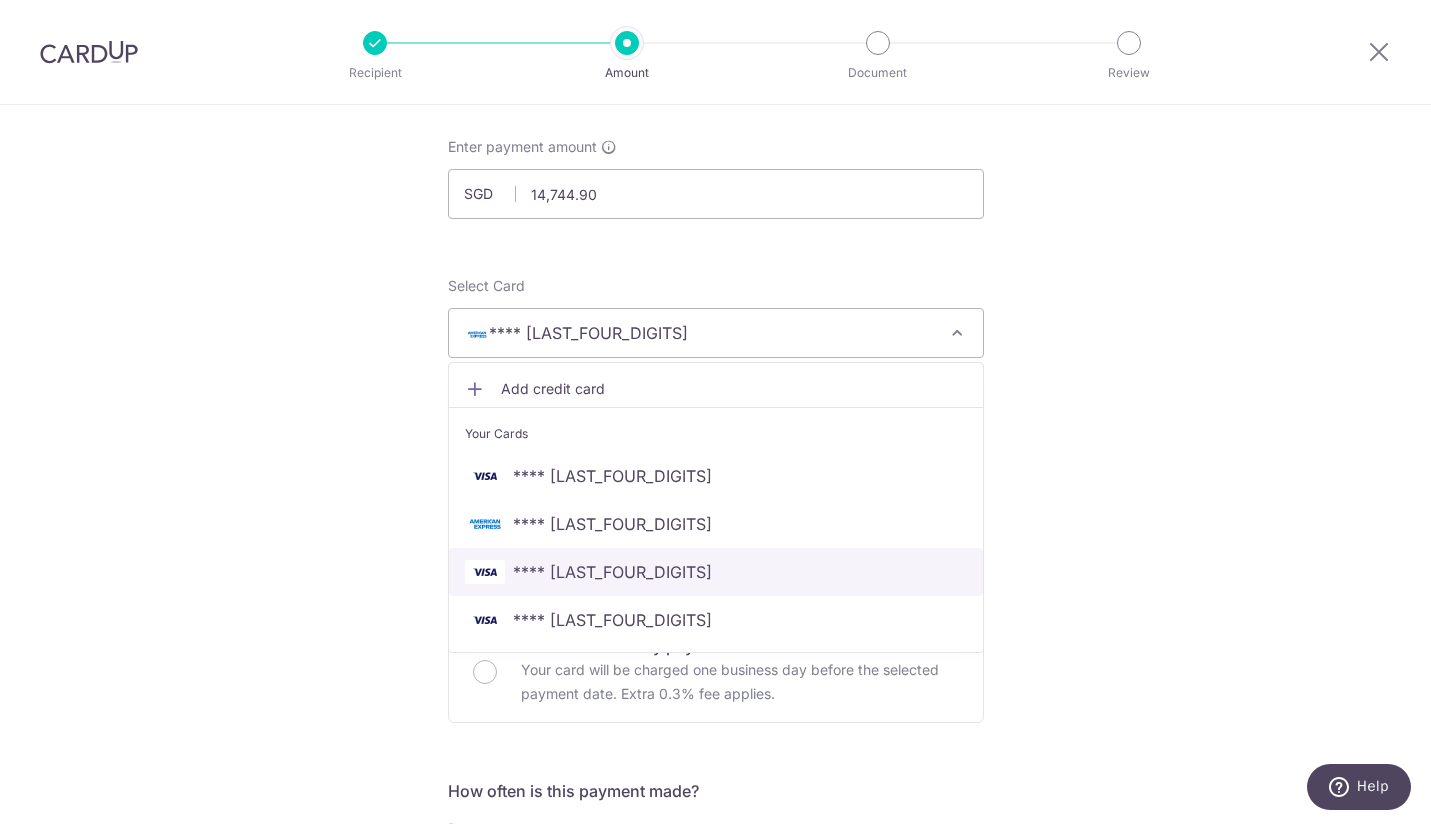 click on "**** 6791" at bounding box center (716, 572) 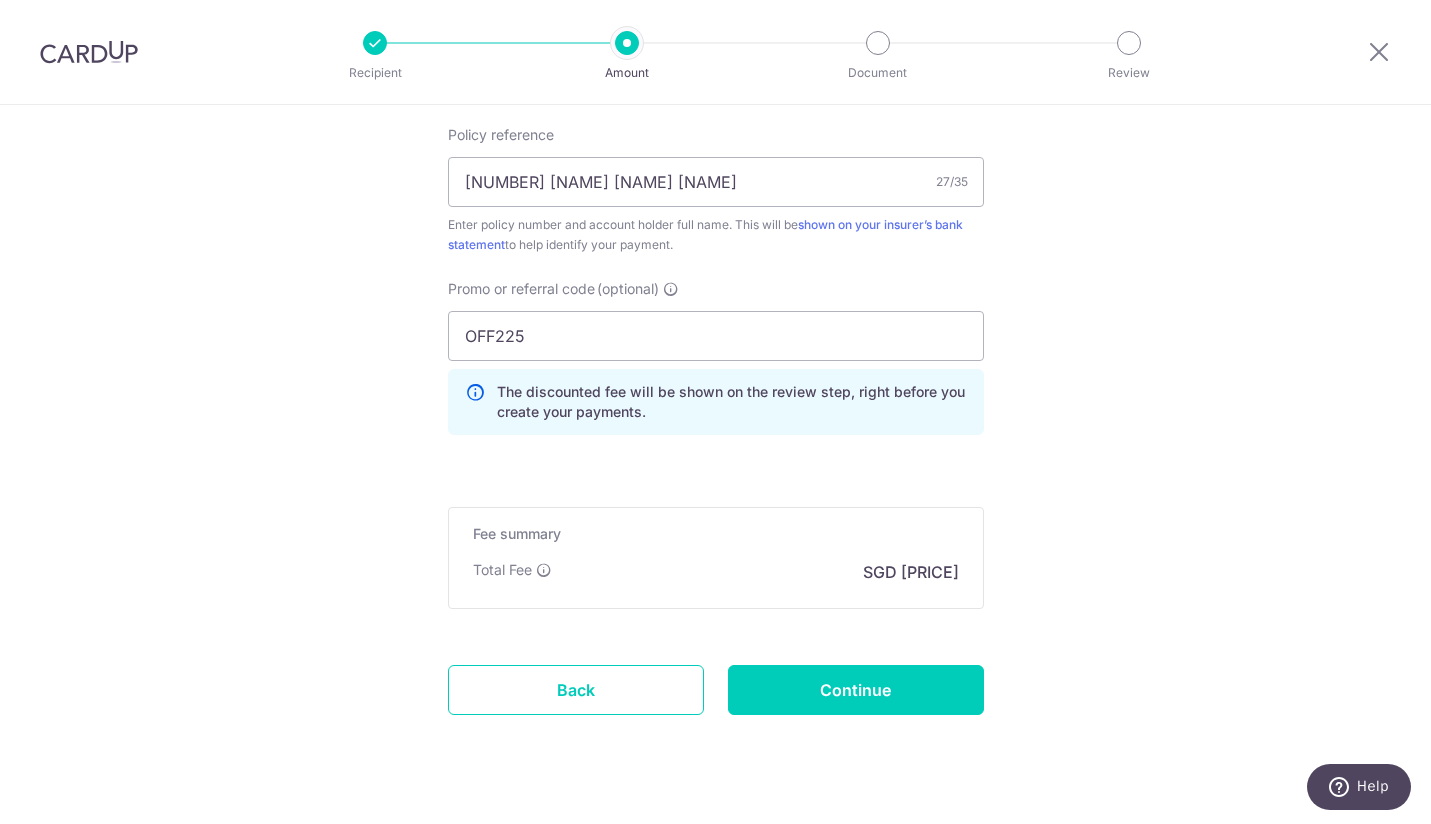 scroll, scrollTop: 1262, scrollLeft: 0, axis: vertical 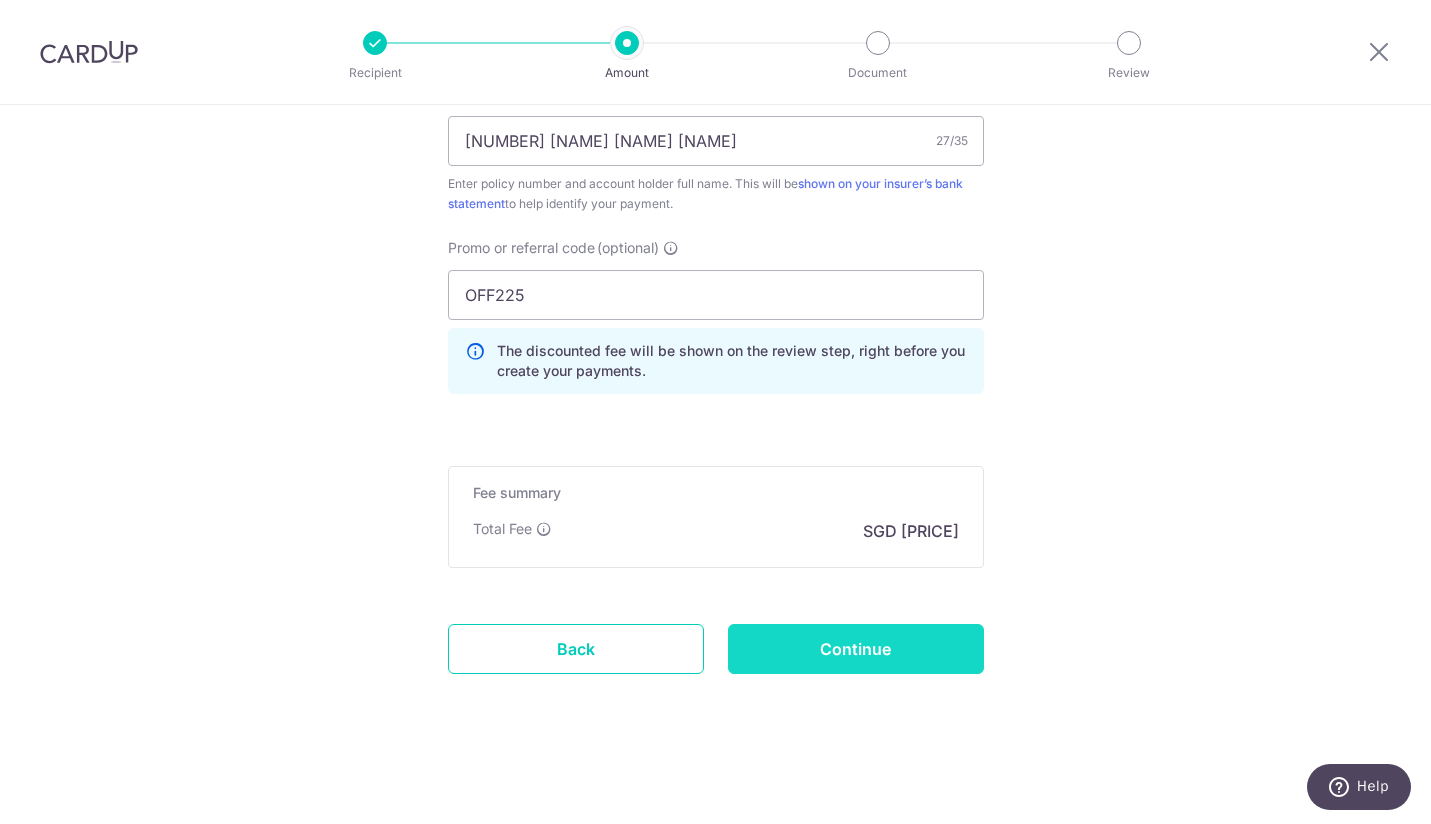 click on "Continue" at bounding box center (856, 649) 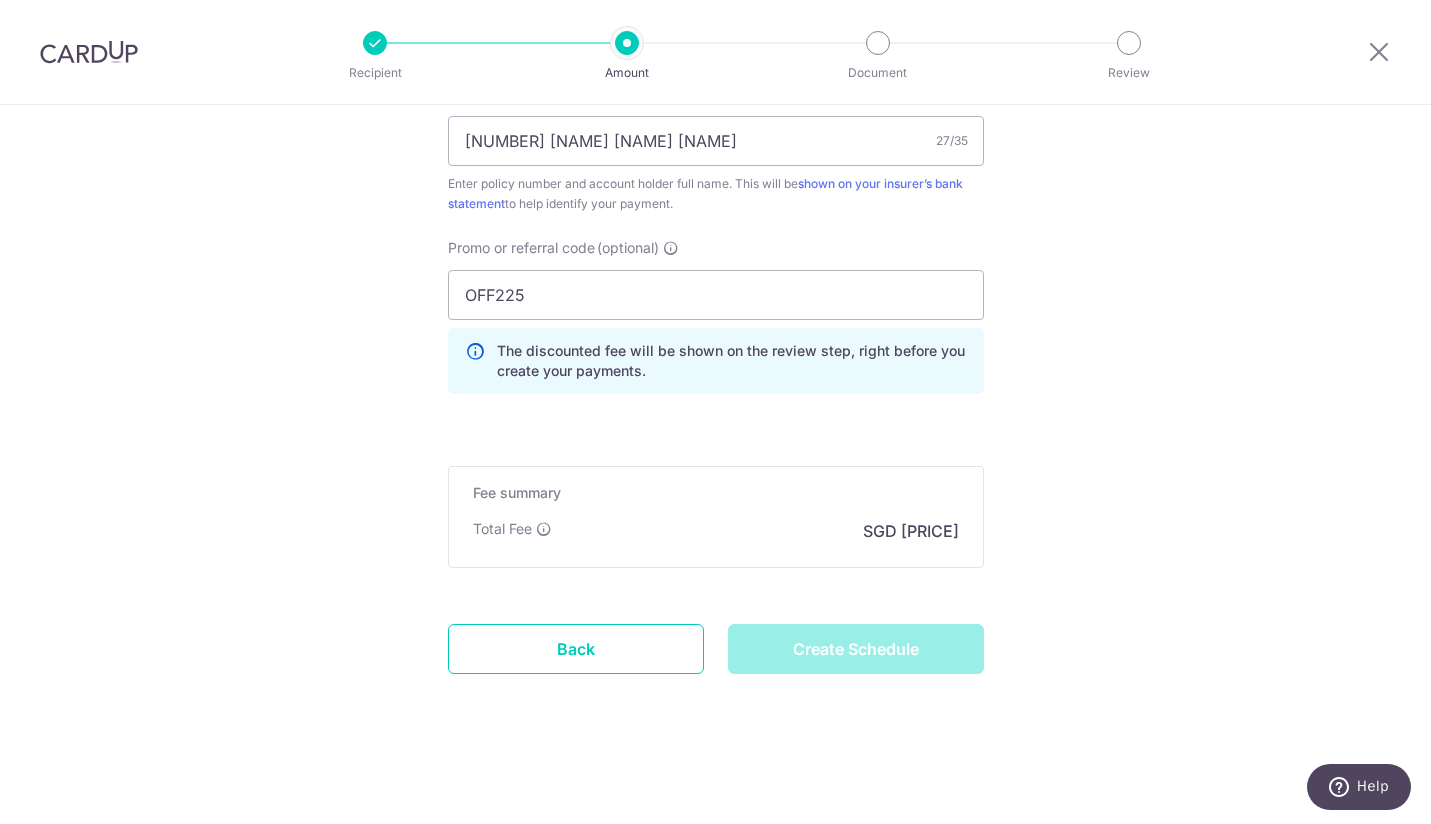 type on "Create Schedule" 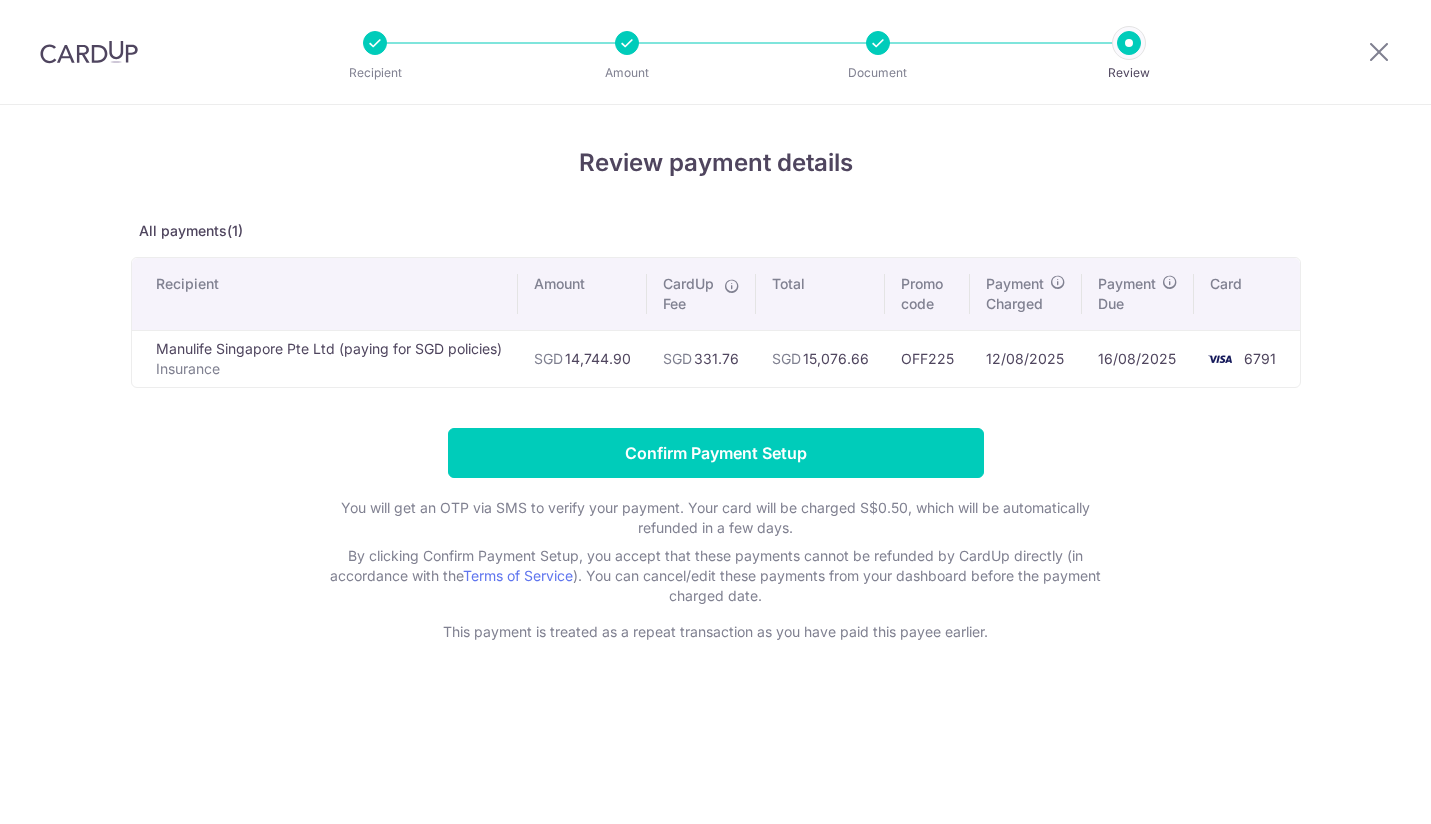 scroll, scrollTop: 0, scrollLeft: 0, axis: both 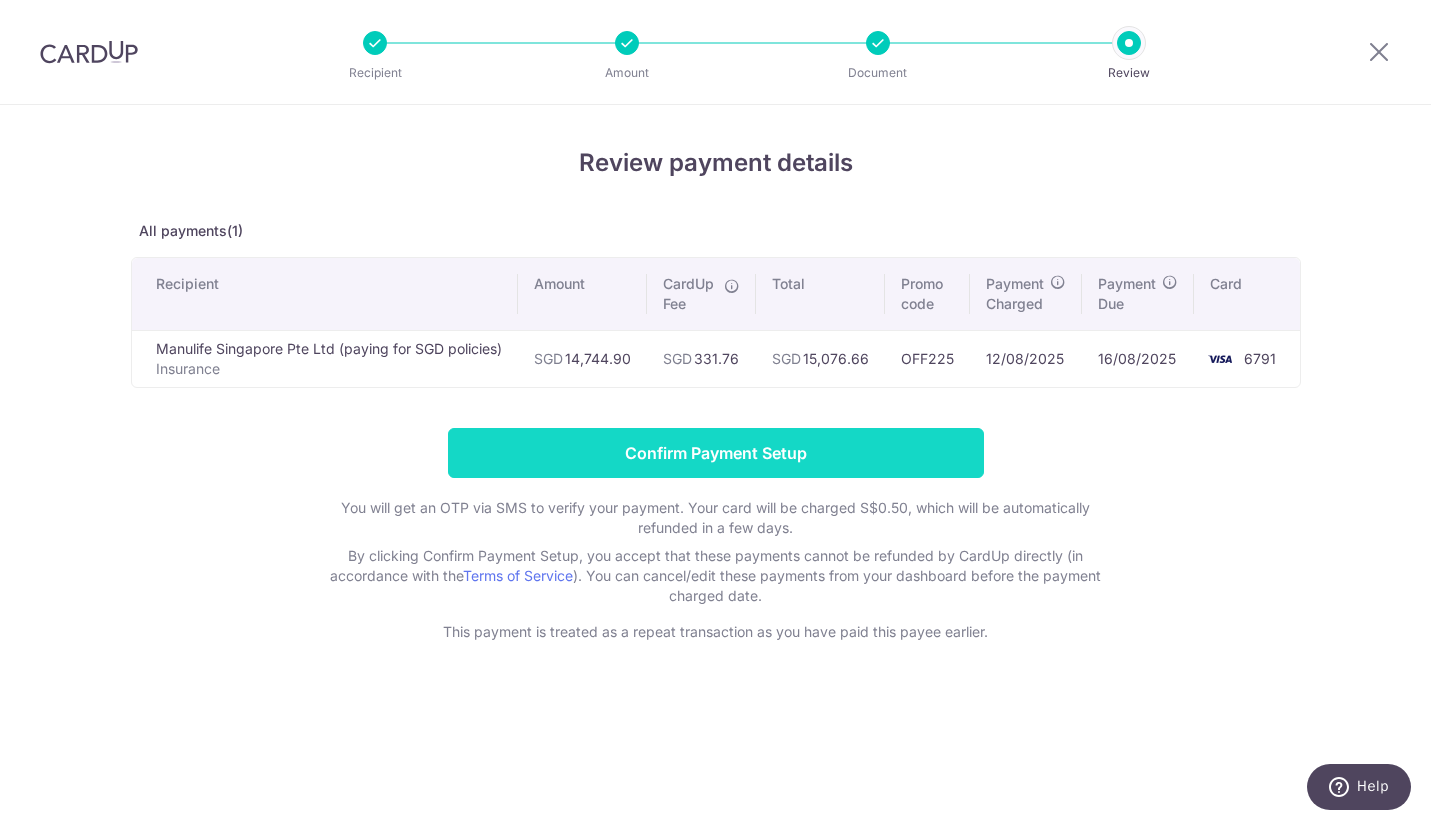 click on "Confirm Payment Setup" at bounding box center [716, 453] 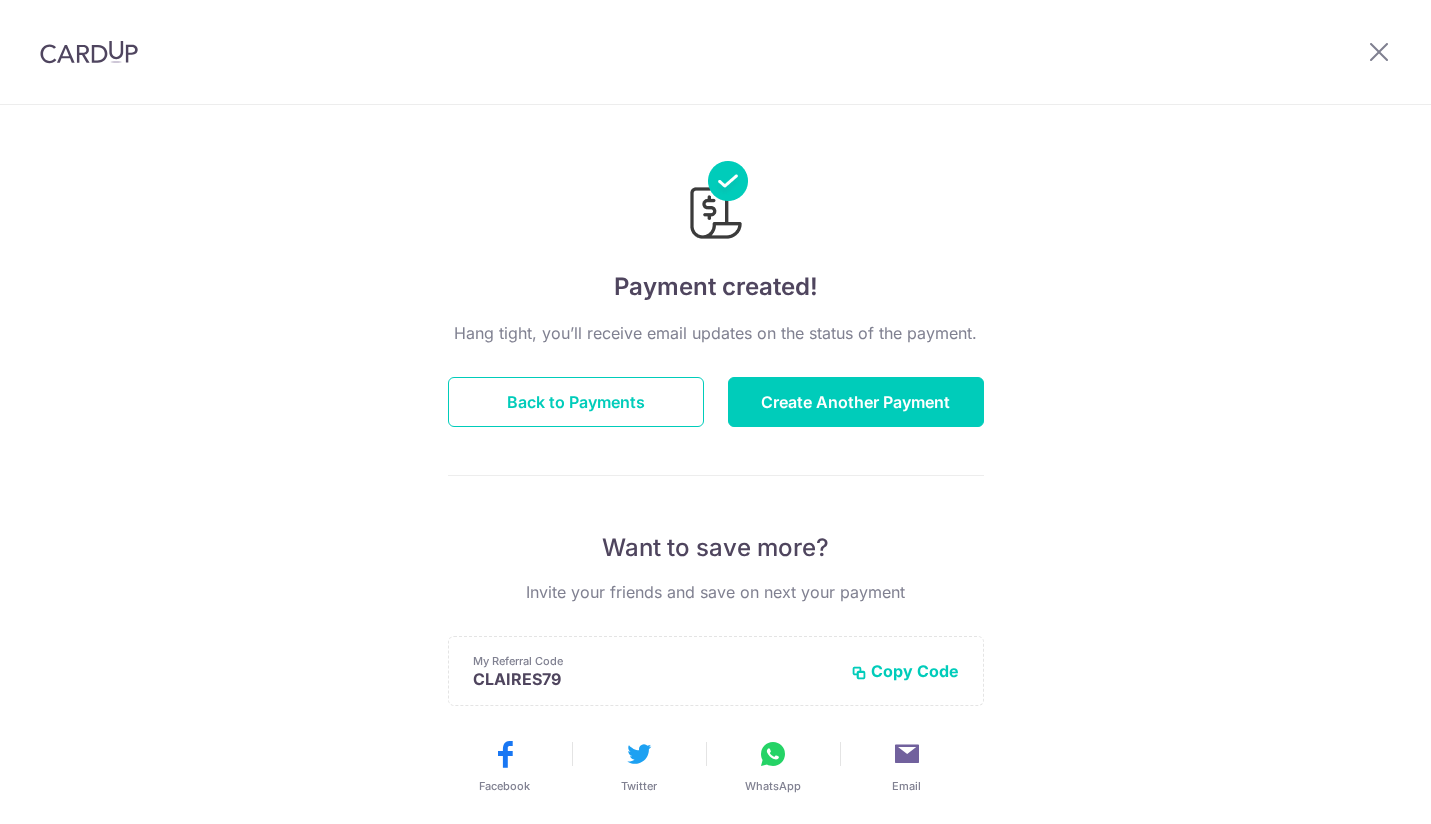 scroll, scrollTop: 0, scrollLeft: 0, axis: both 